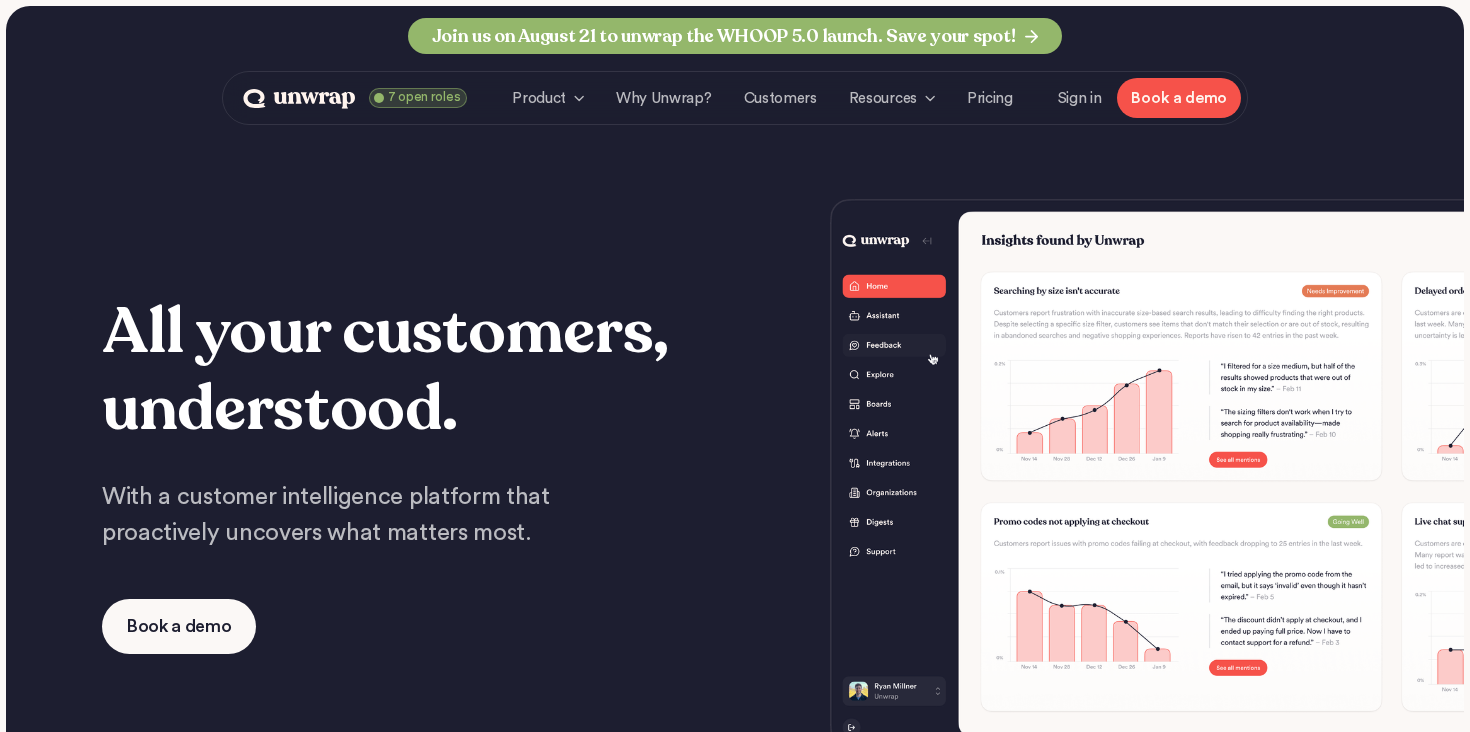 scroll, scrollTop: 0, scrollLeft: 0, axis: both 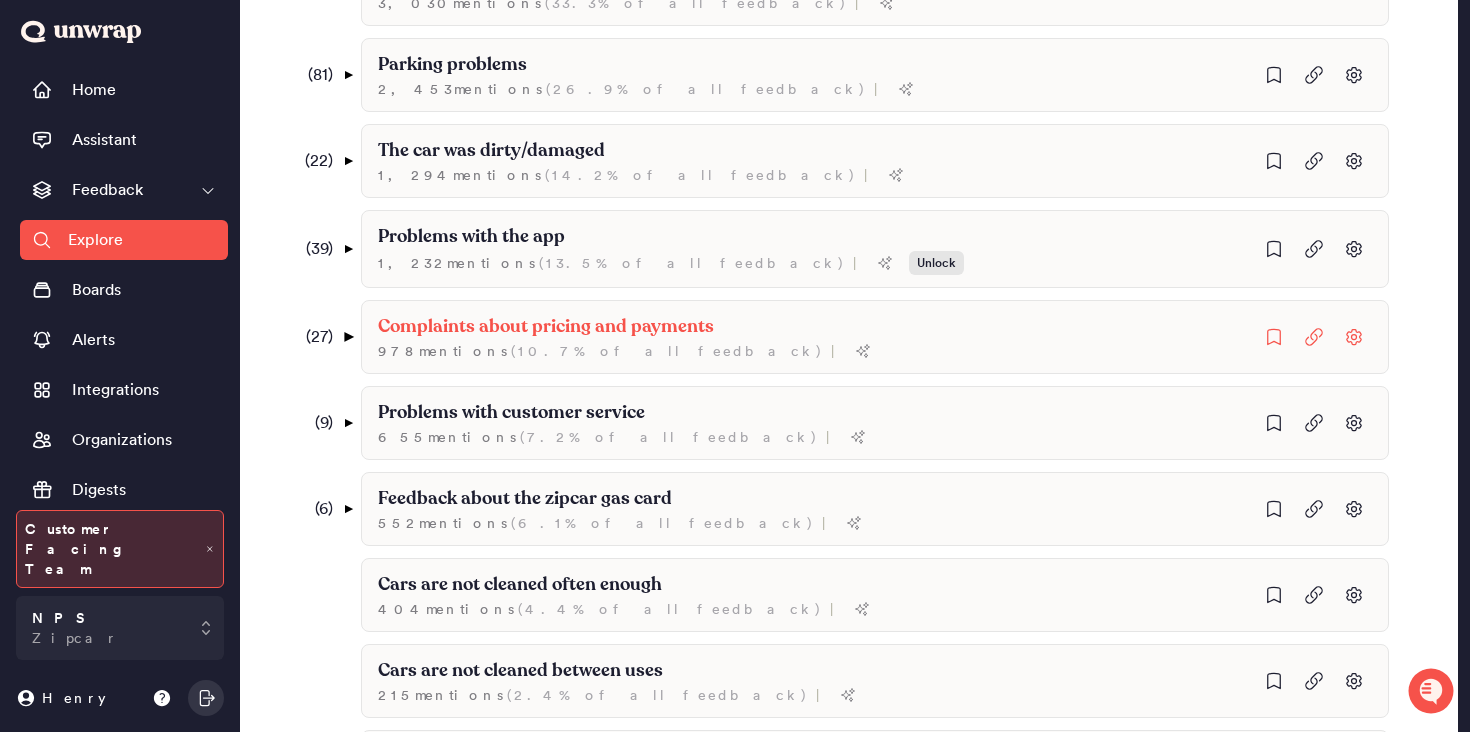 click on "▼" at bounding box center (348, 337) 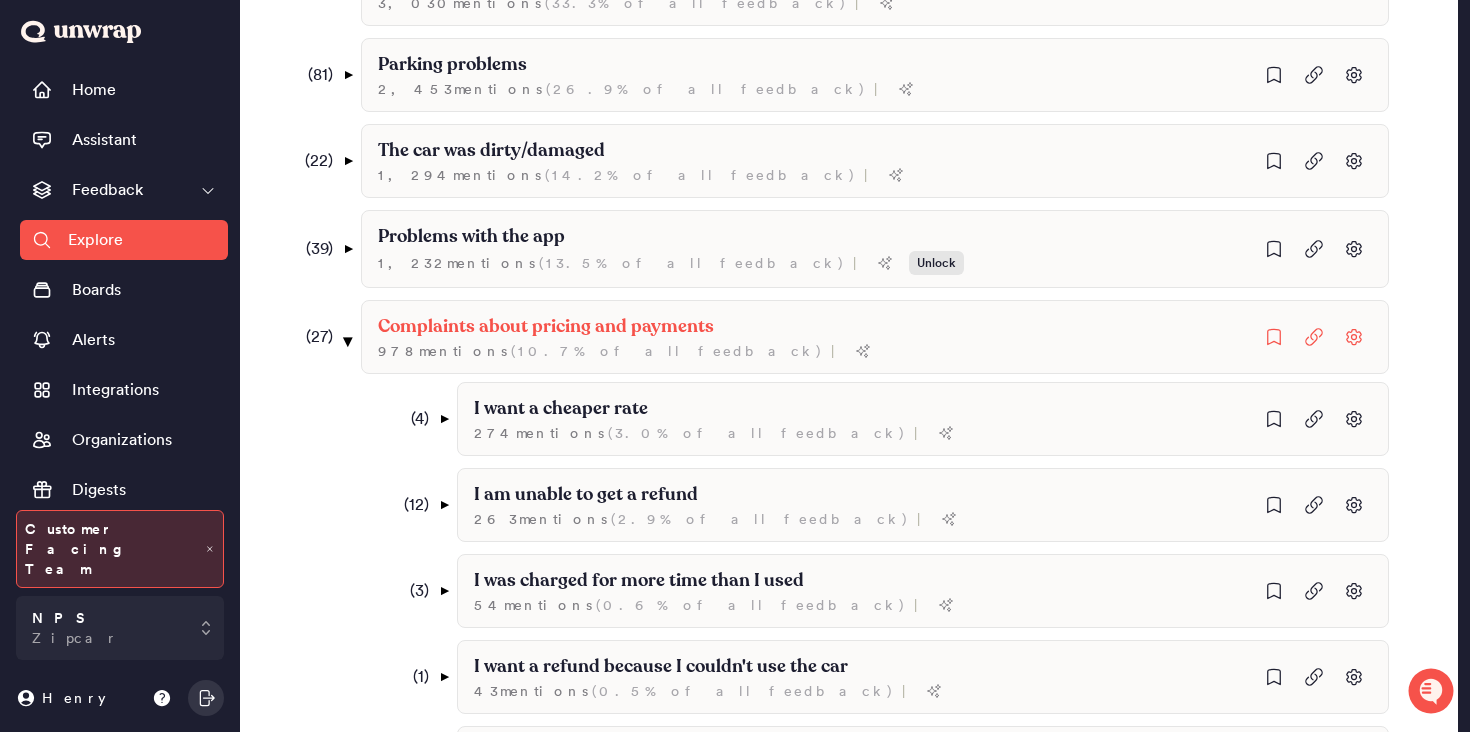 click on "▼" at bounding box center (348, 341) 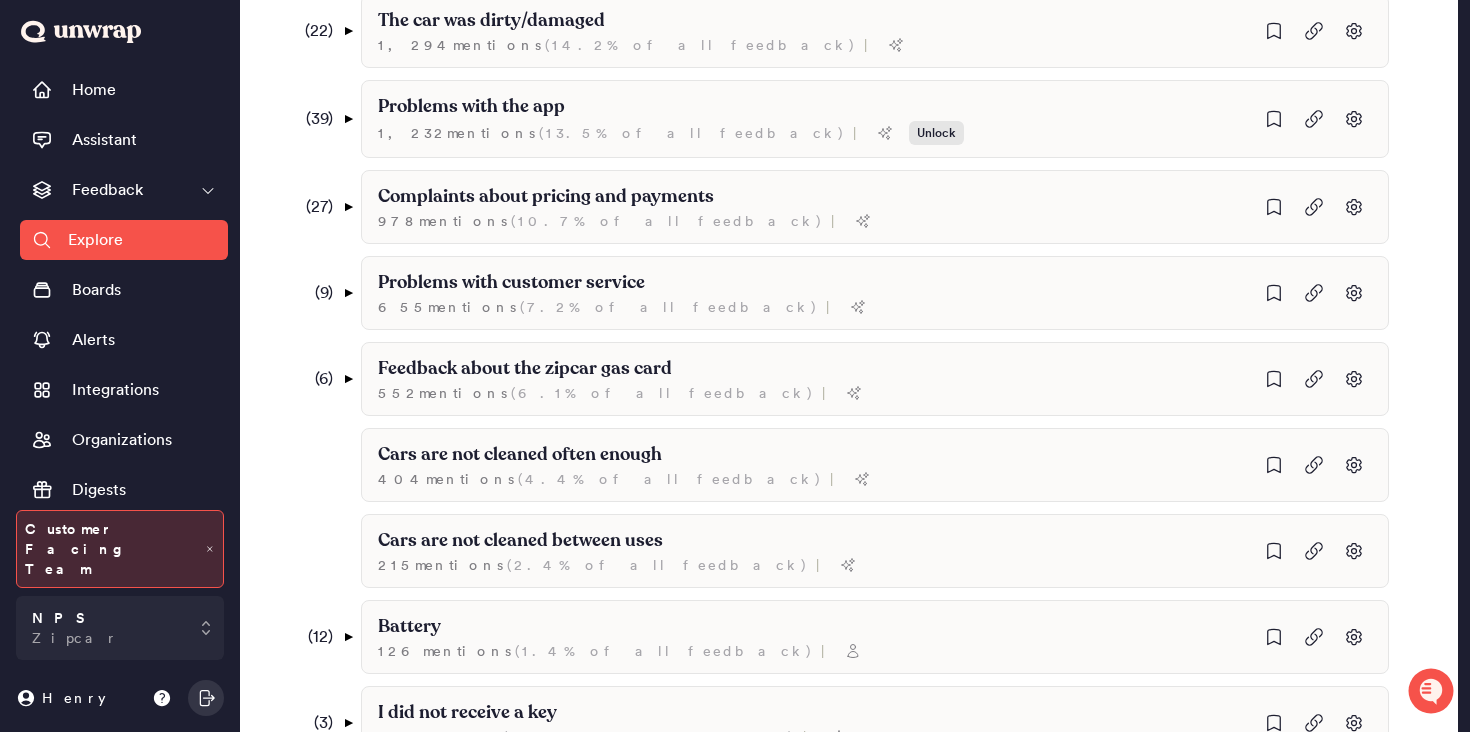 scroll, scrollTop: 921, scrollLeft: 0, axis: vertical 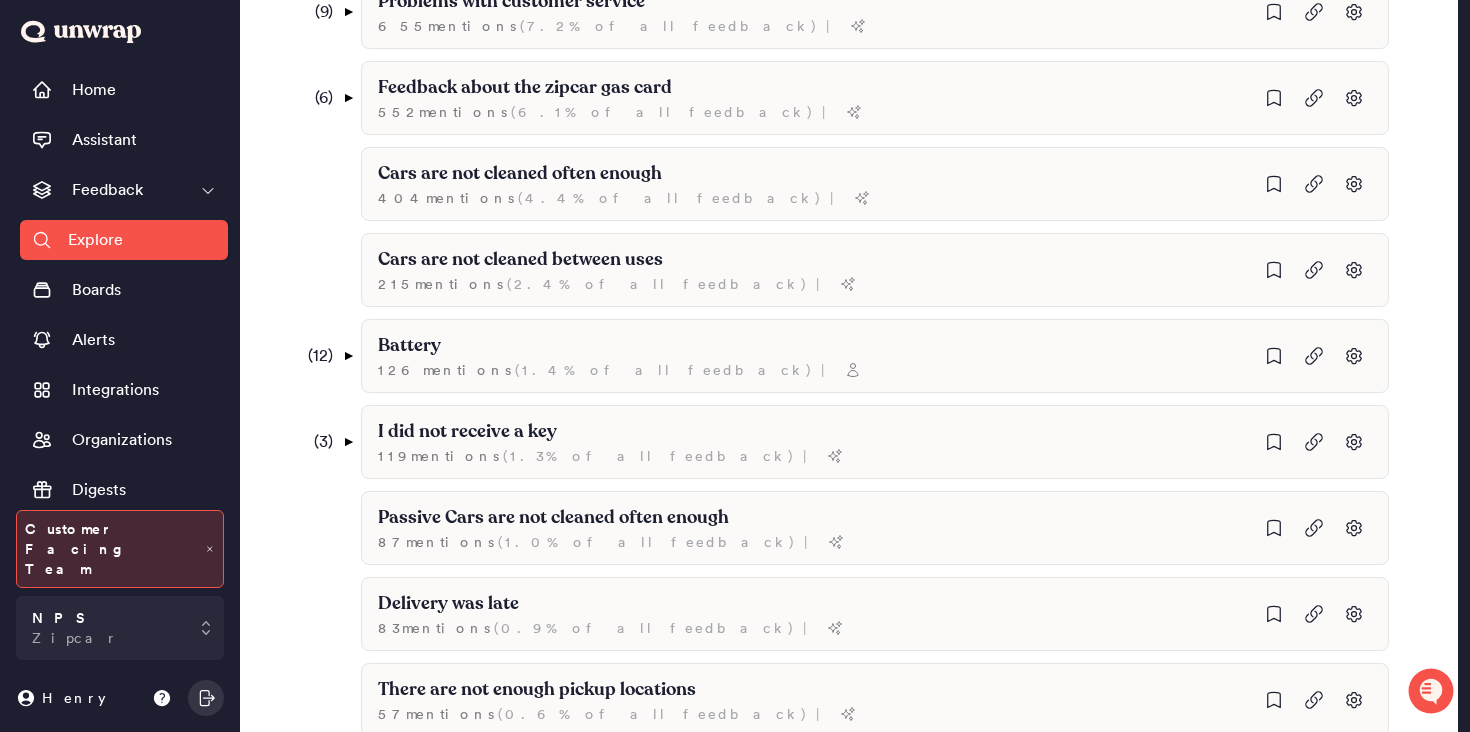 click 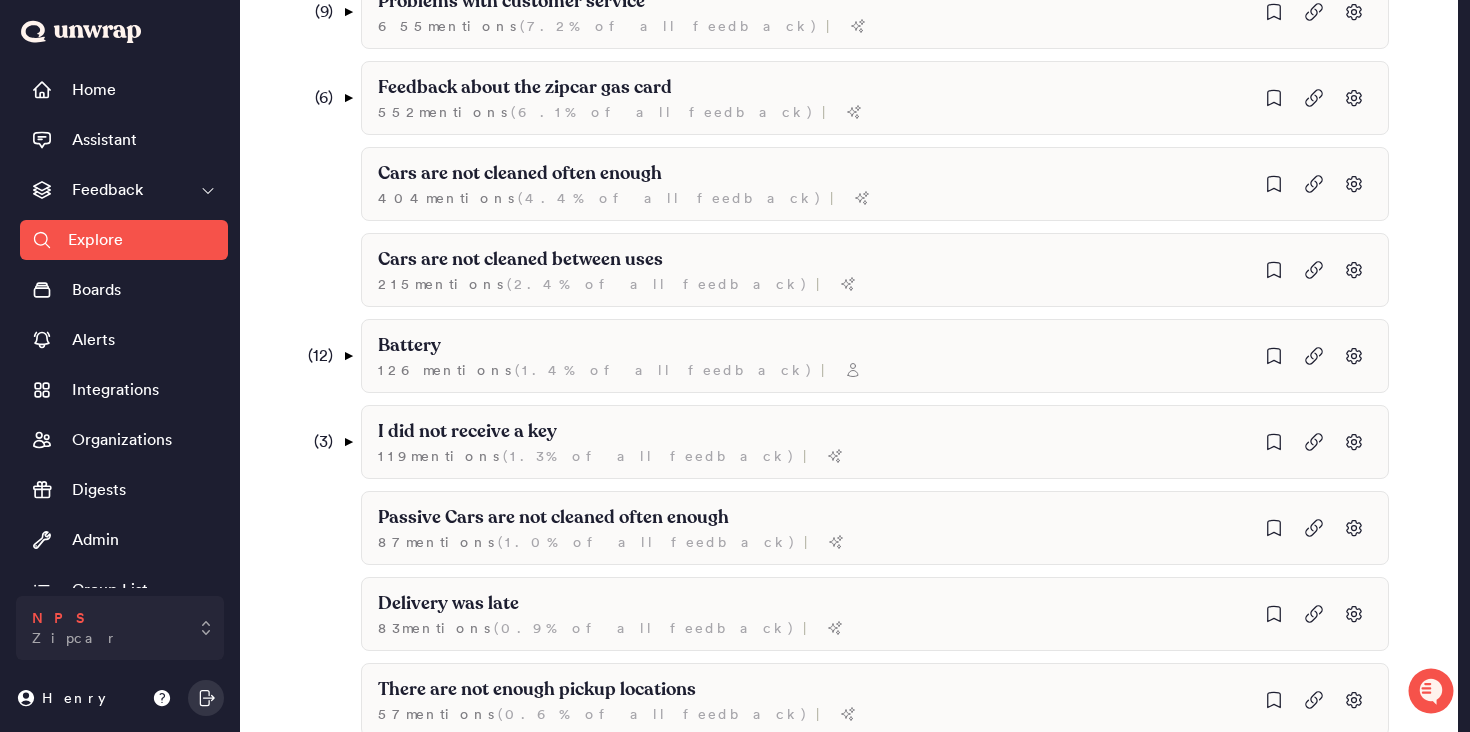 click 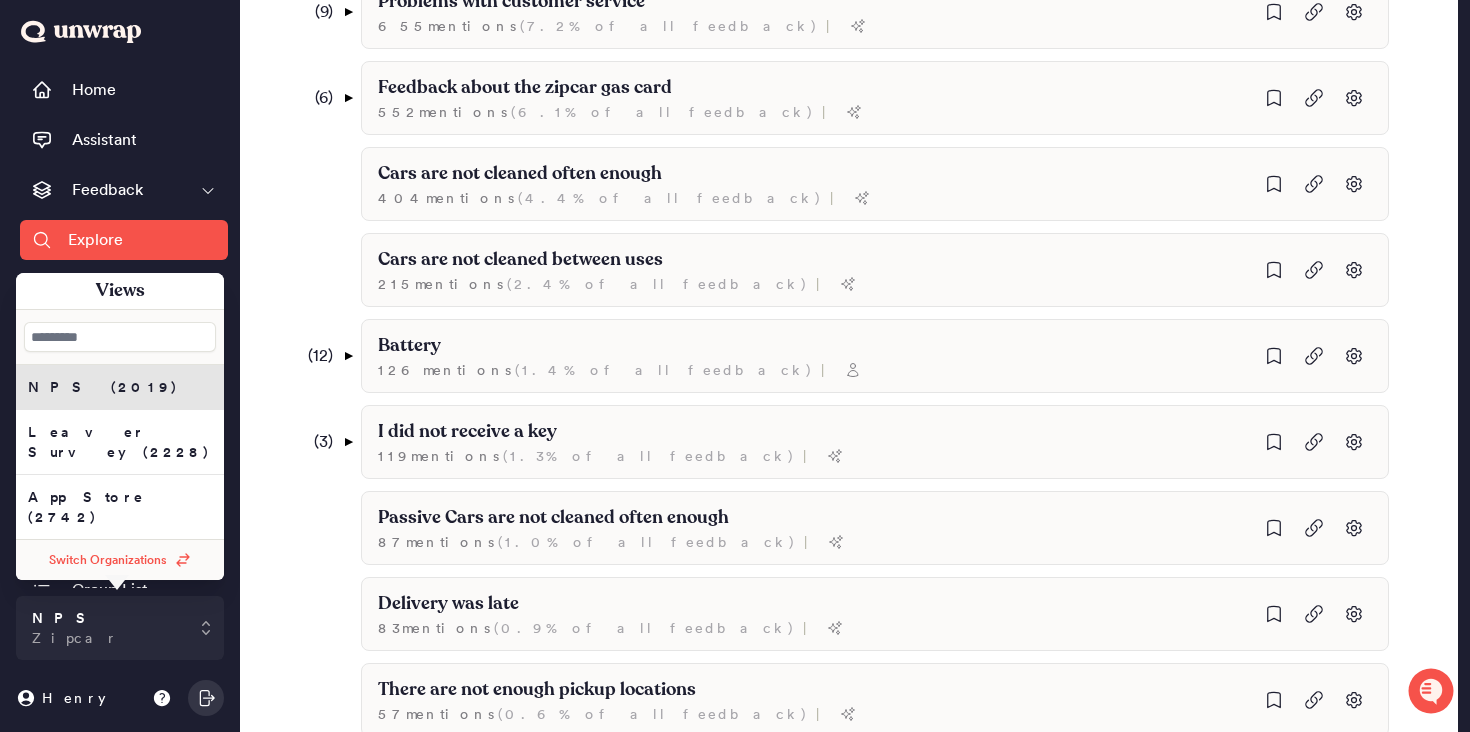 click on "Switch Organizations" at bounding box center [108, 560] 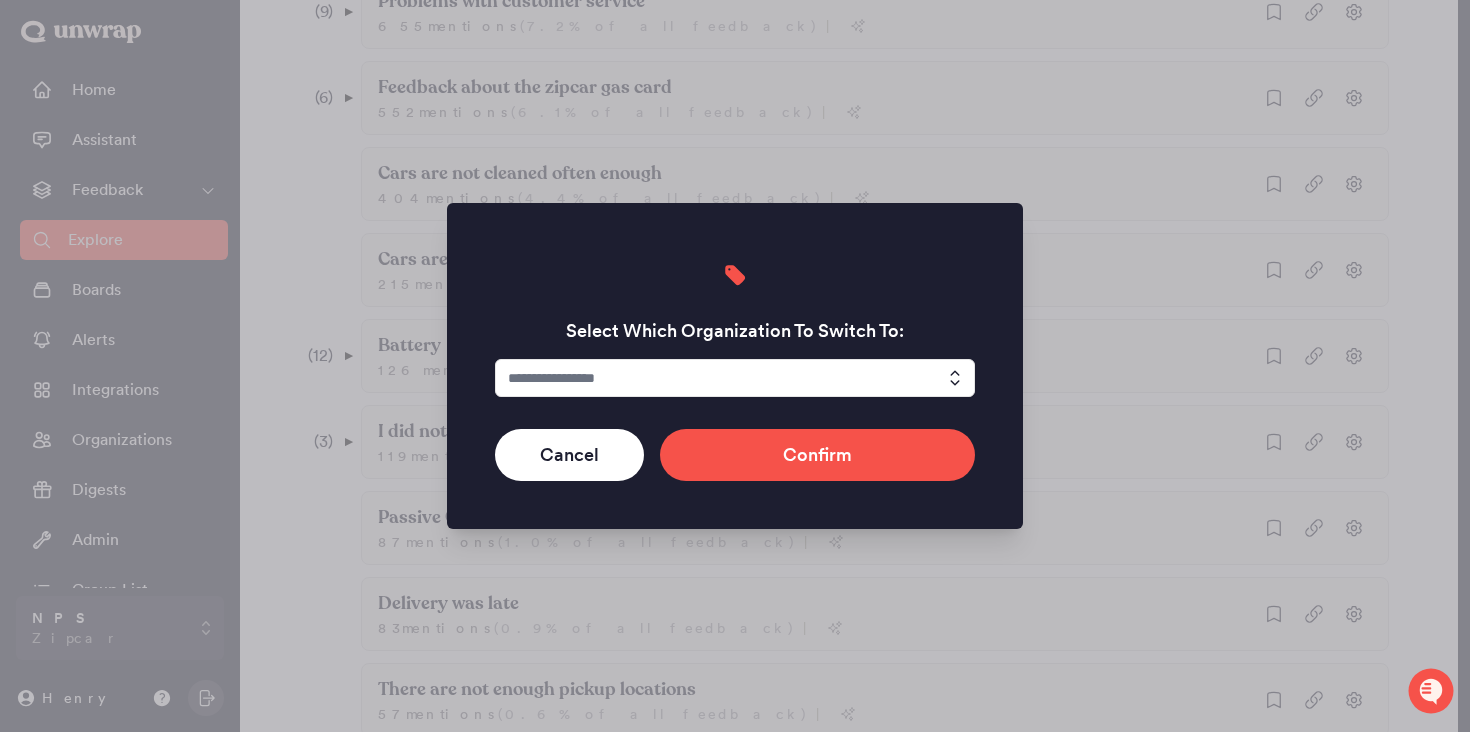 click at bounding box center [735, 378] 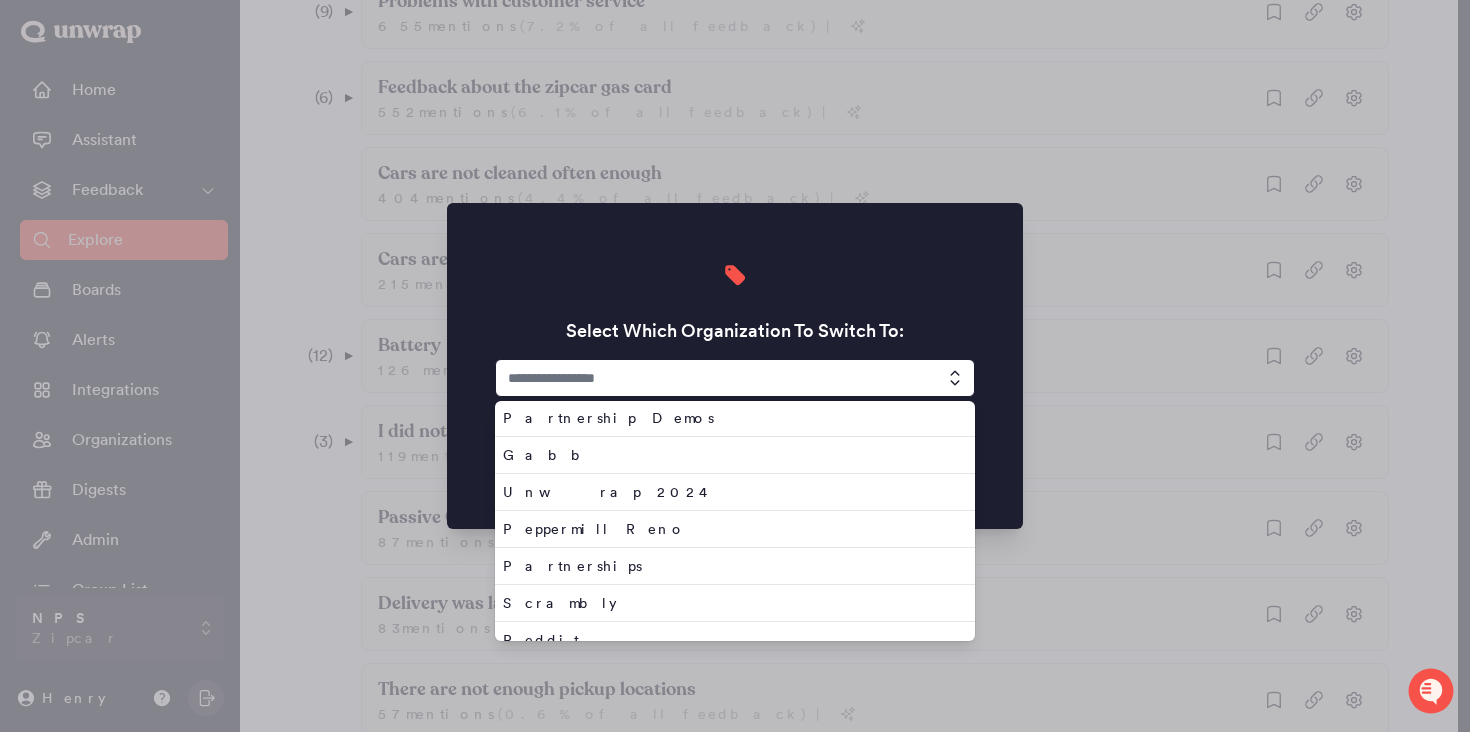 scroll, scrollTop: 121, scrollLeft: 0, axis: vertical 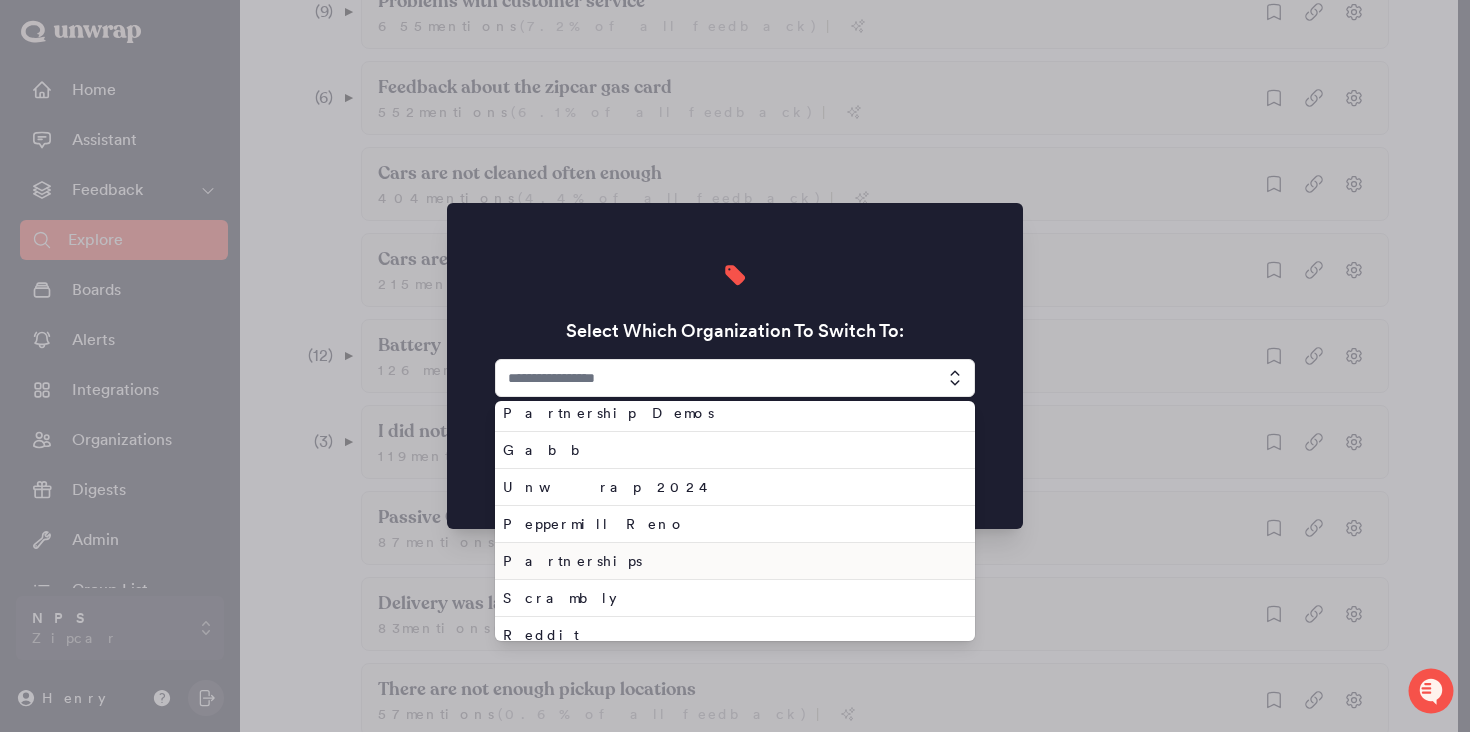 click on "Partnerships" at bounding box center [731, 561] 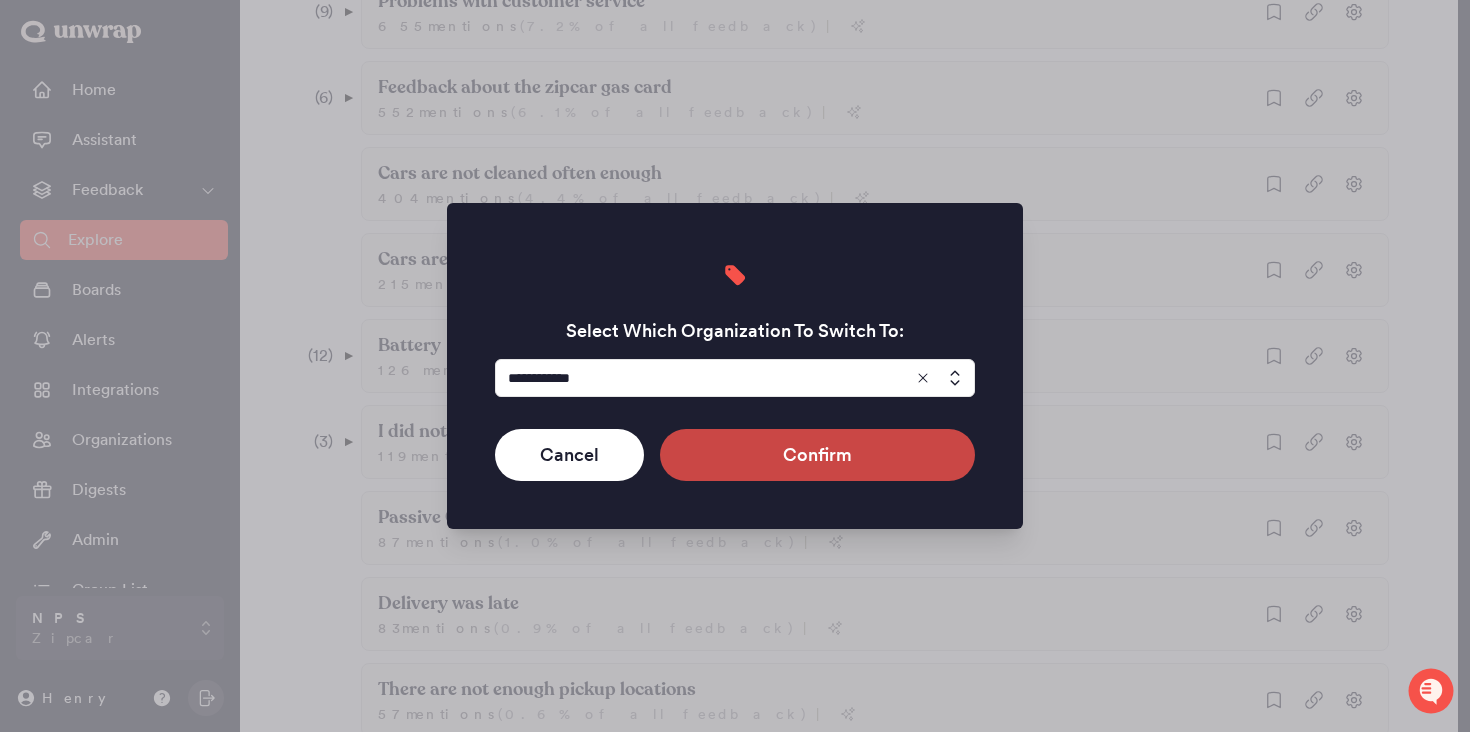 click on "Confirm" at bounding box center (817, 455) 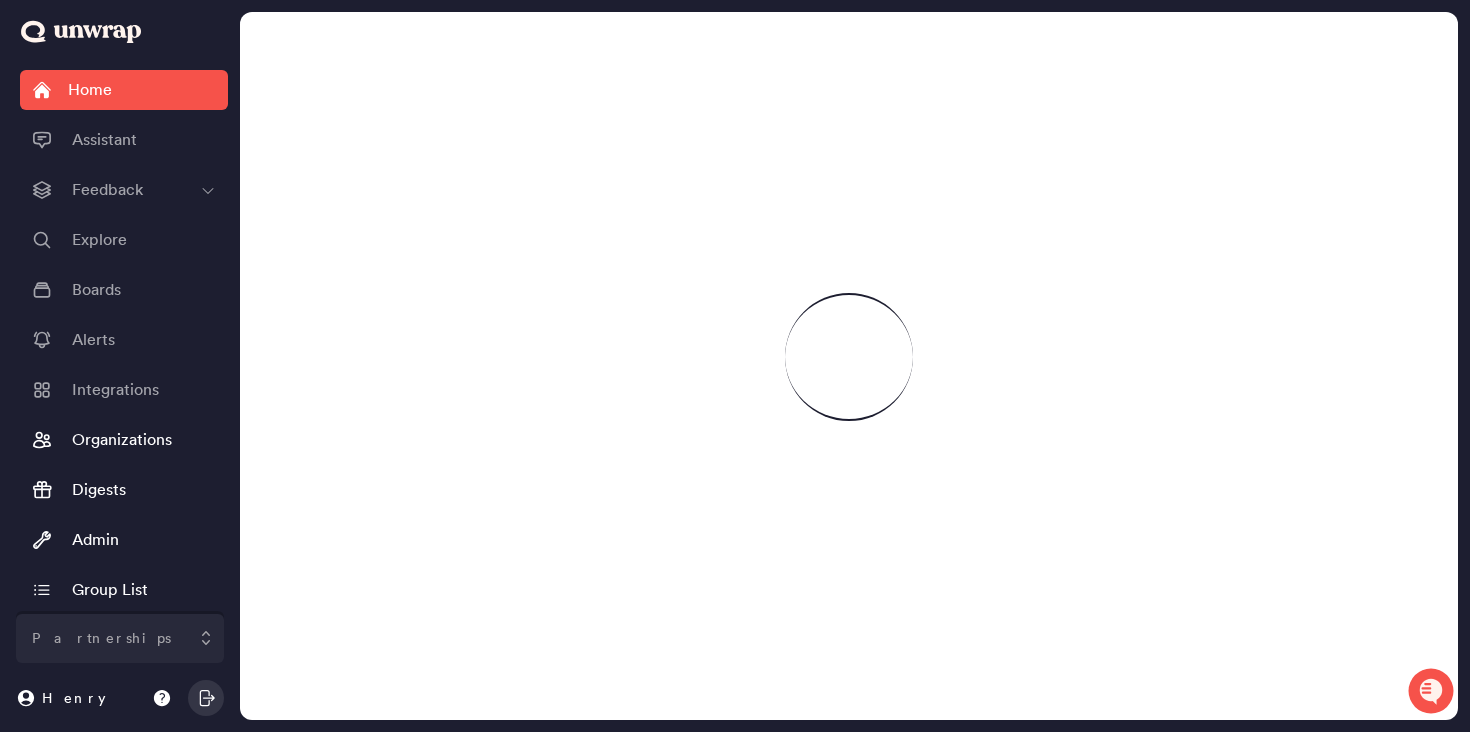 scroll, scrollTop: 0, scrollLeft: 0, axis: both 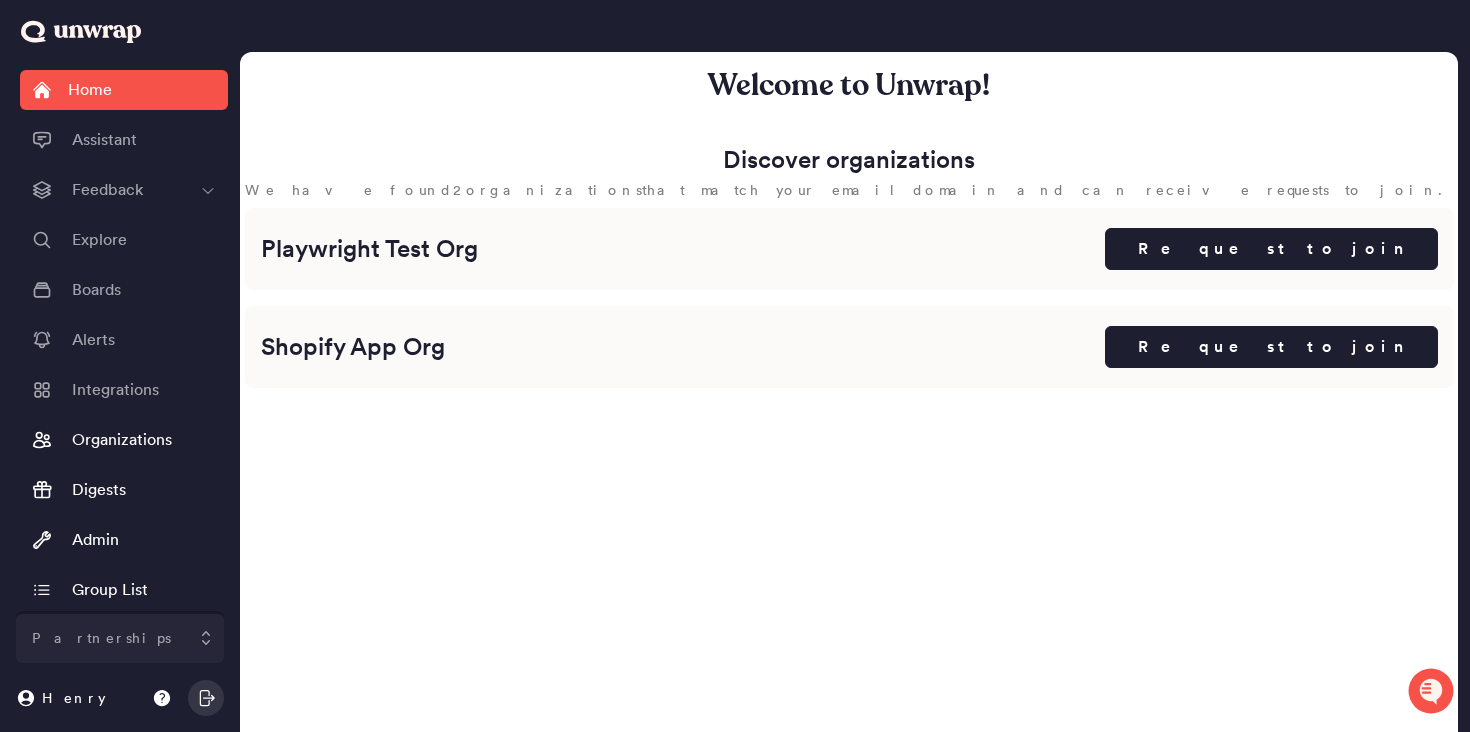 click on "Partnerships" at bounding box center (120, 638) 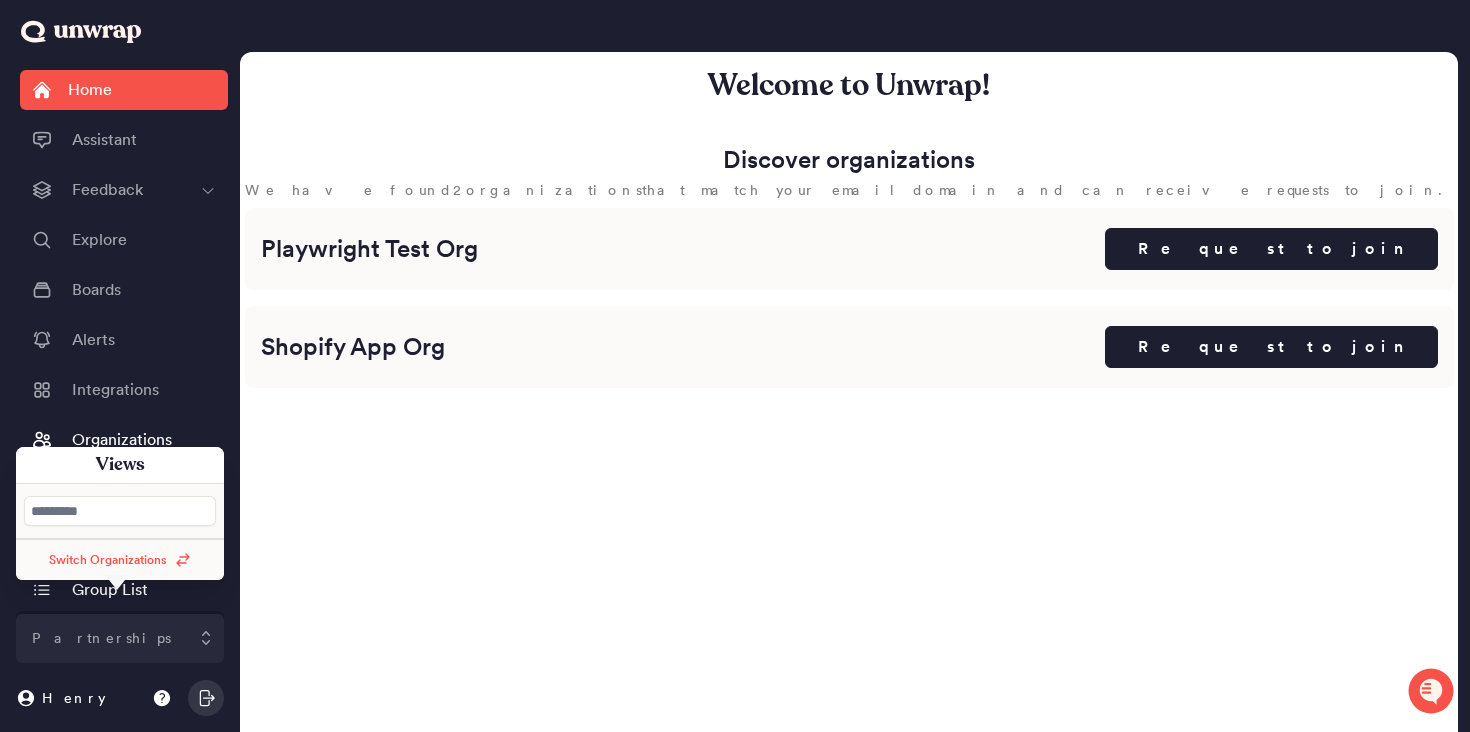click on "Switch Organizations" at bounding box center (120, 560) 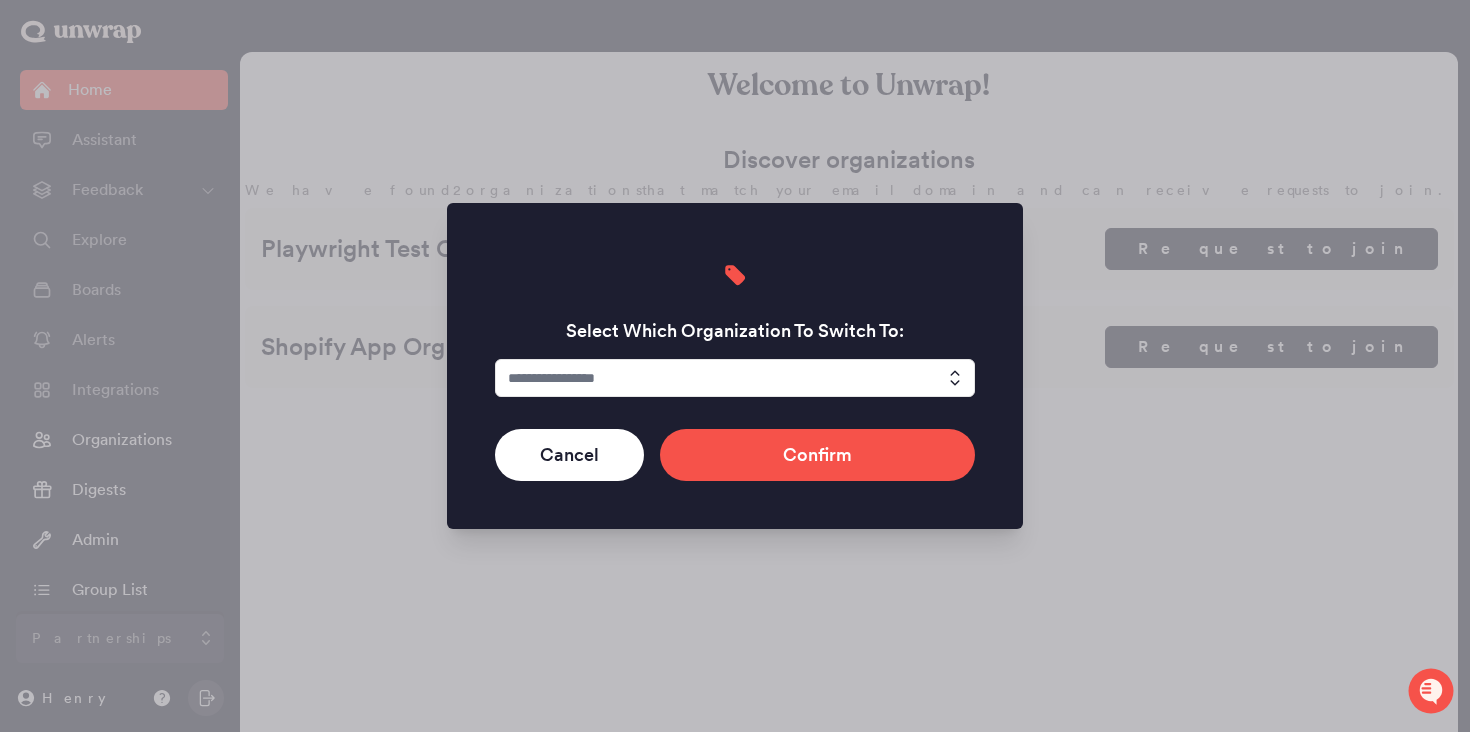 click at bounding box center (735, 378) 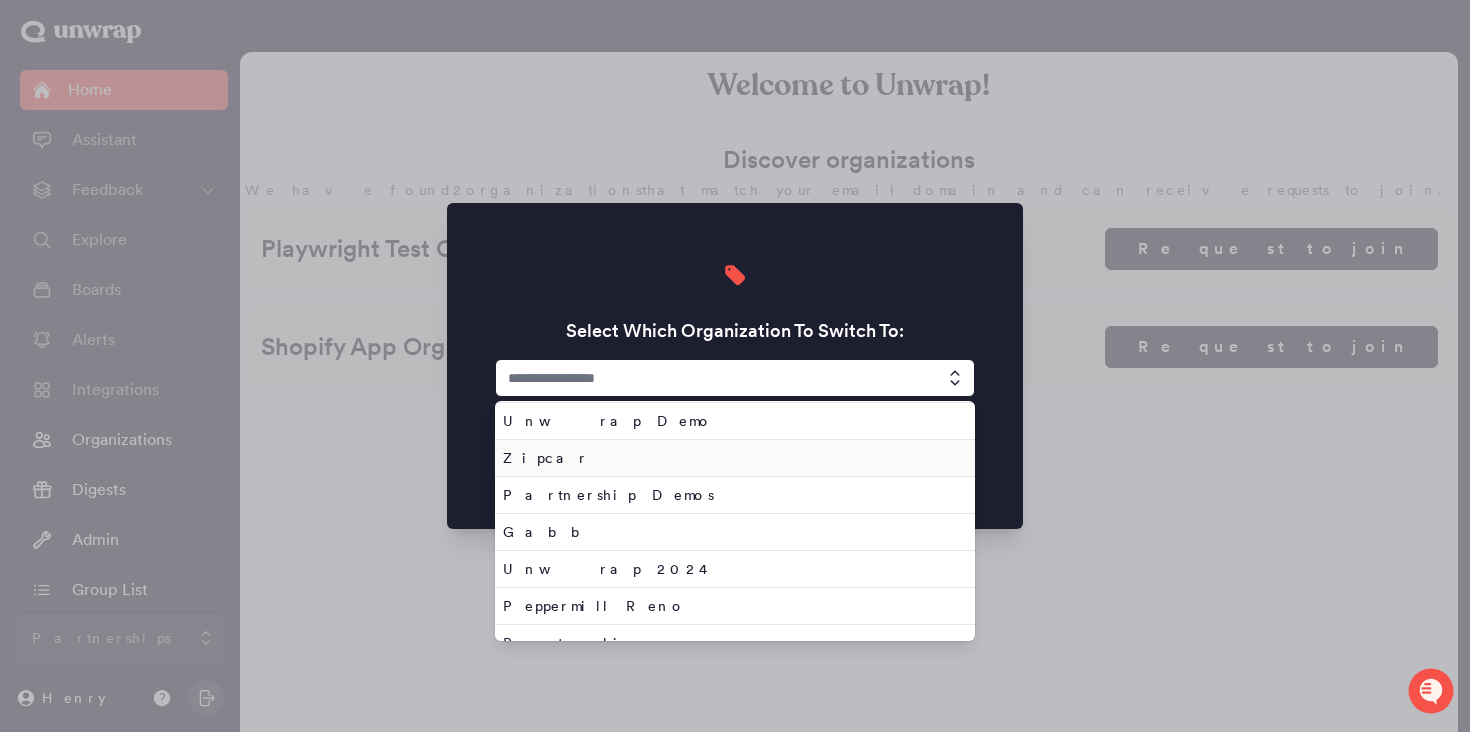 scroll, scrollTop: 43, scrollLeft: 0, axis: vertical 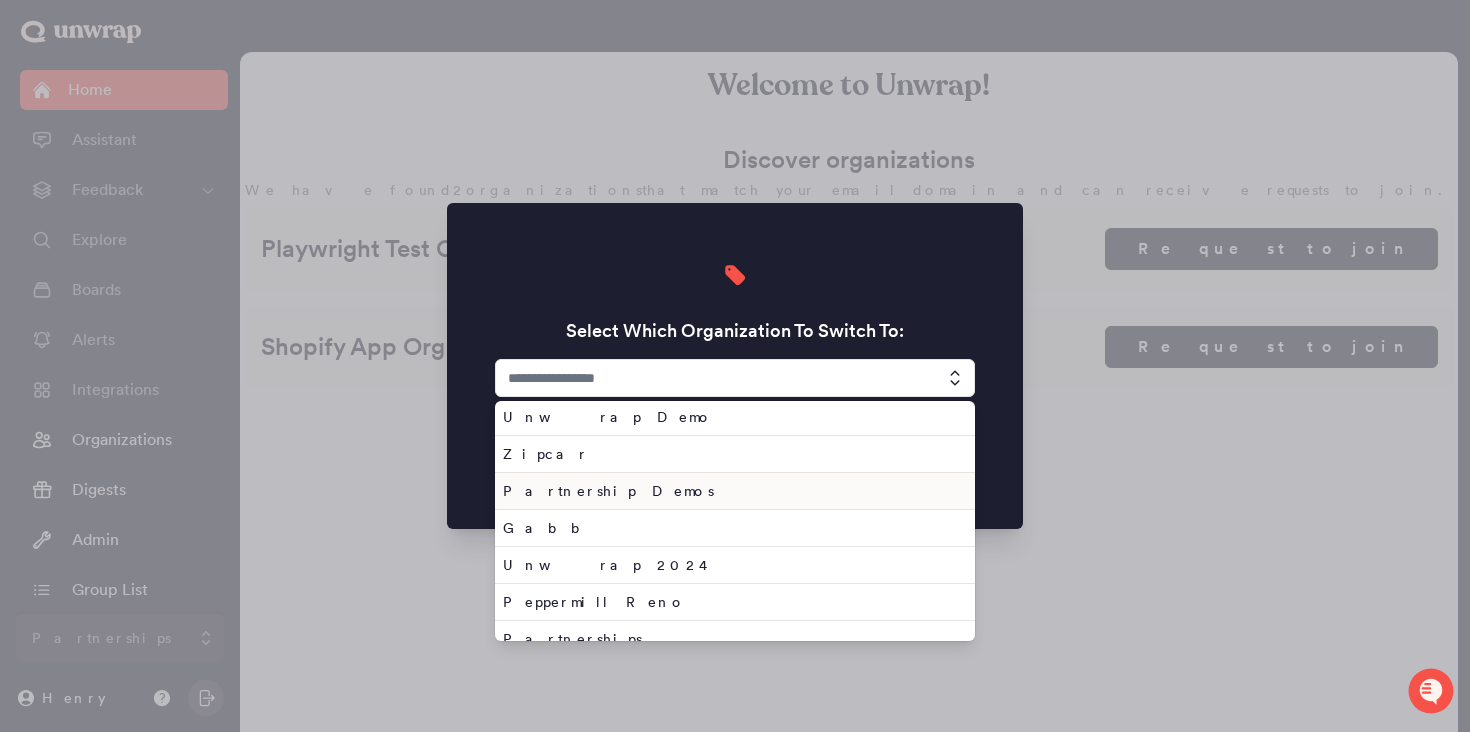 click on "Partnership Demos" at bounding box center (731, 491) 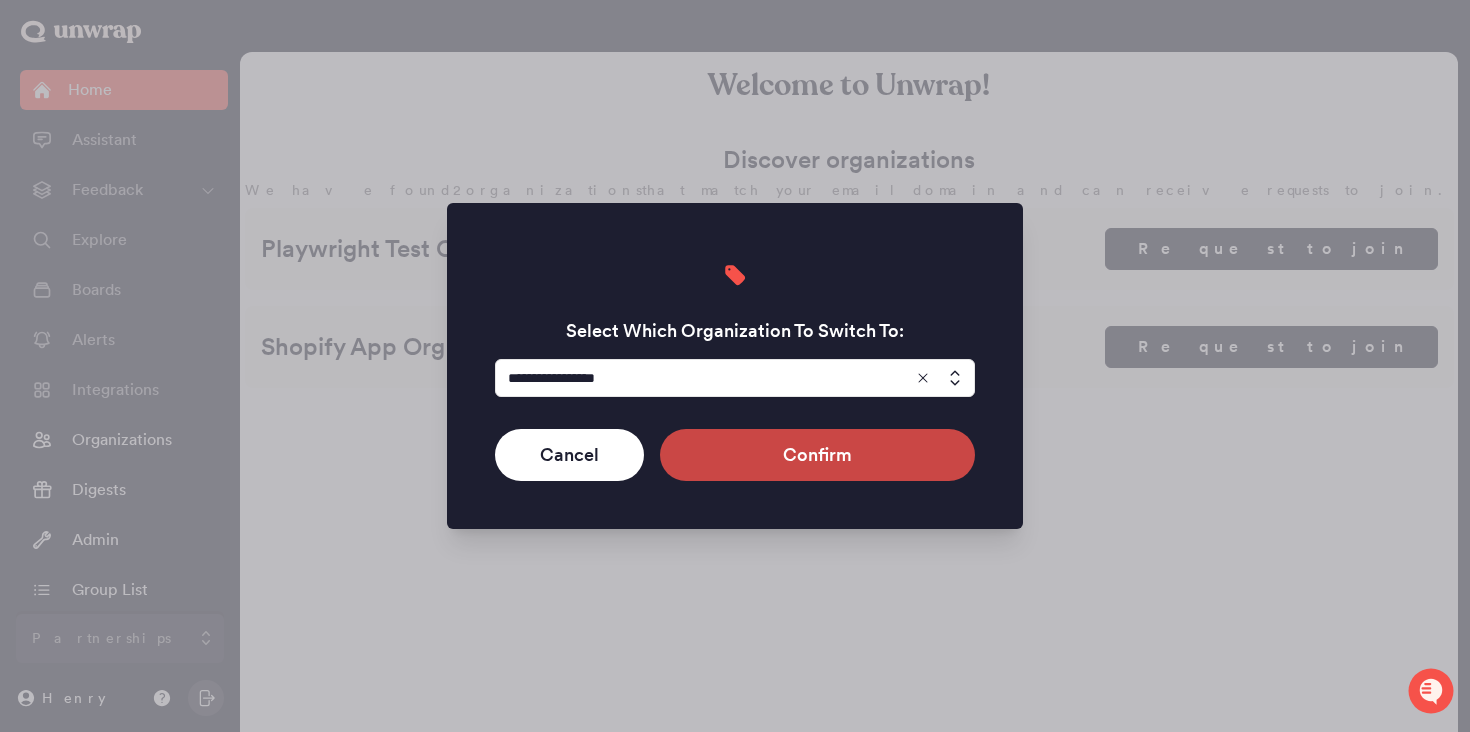 click on "Confirm" at bounding box center (817, 455) 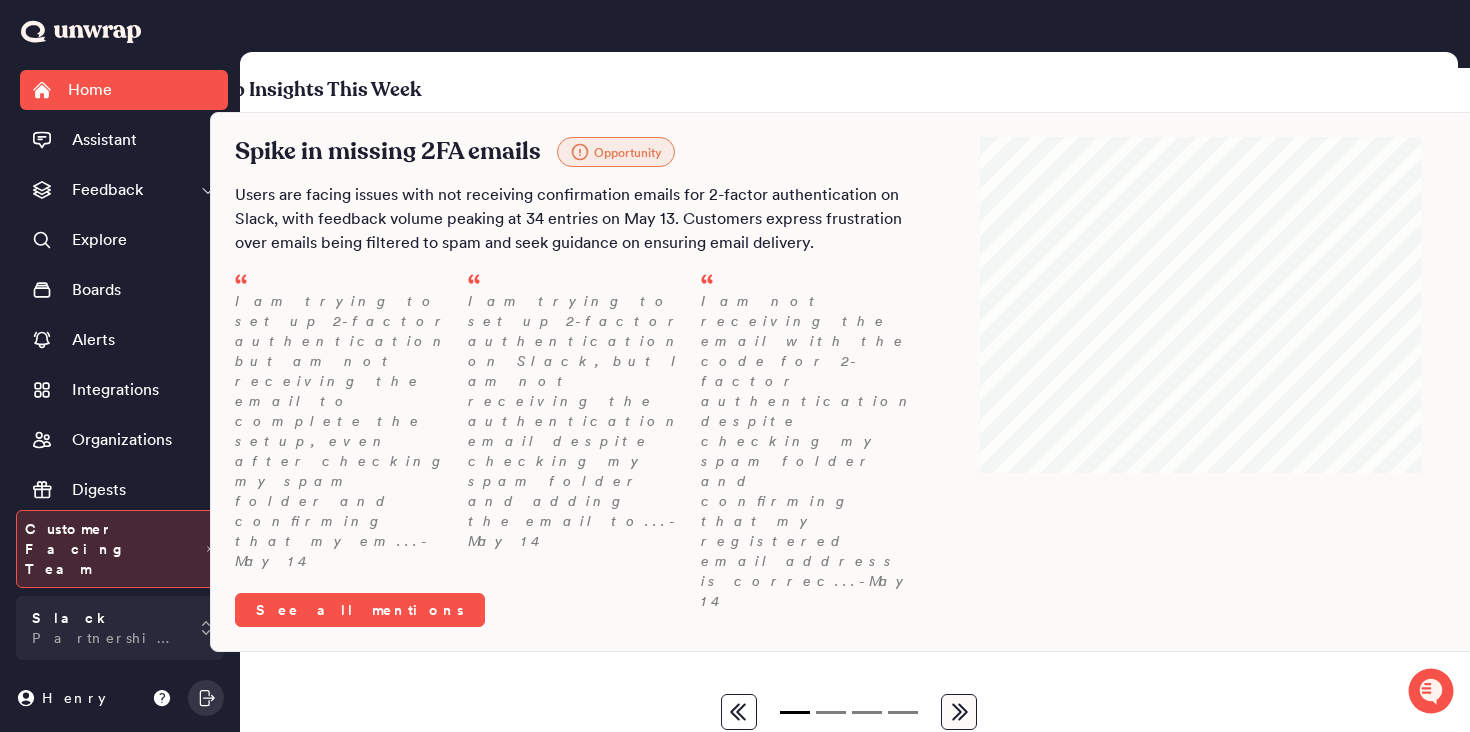 click on "Home Assistant Feedback Explore Boards Alerts Integrations Organizations Digests Admin Group List" at bounding box center (124, 285) 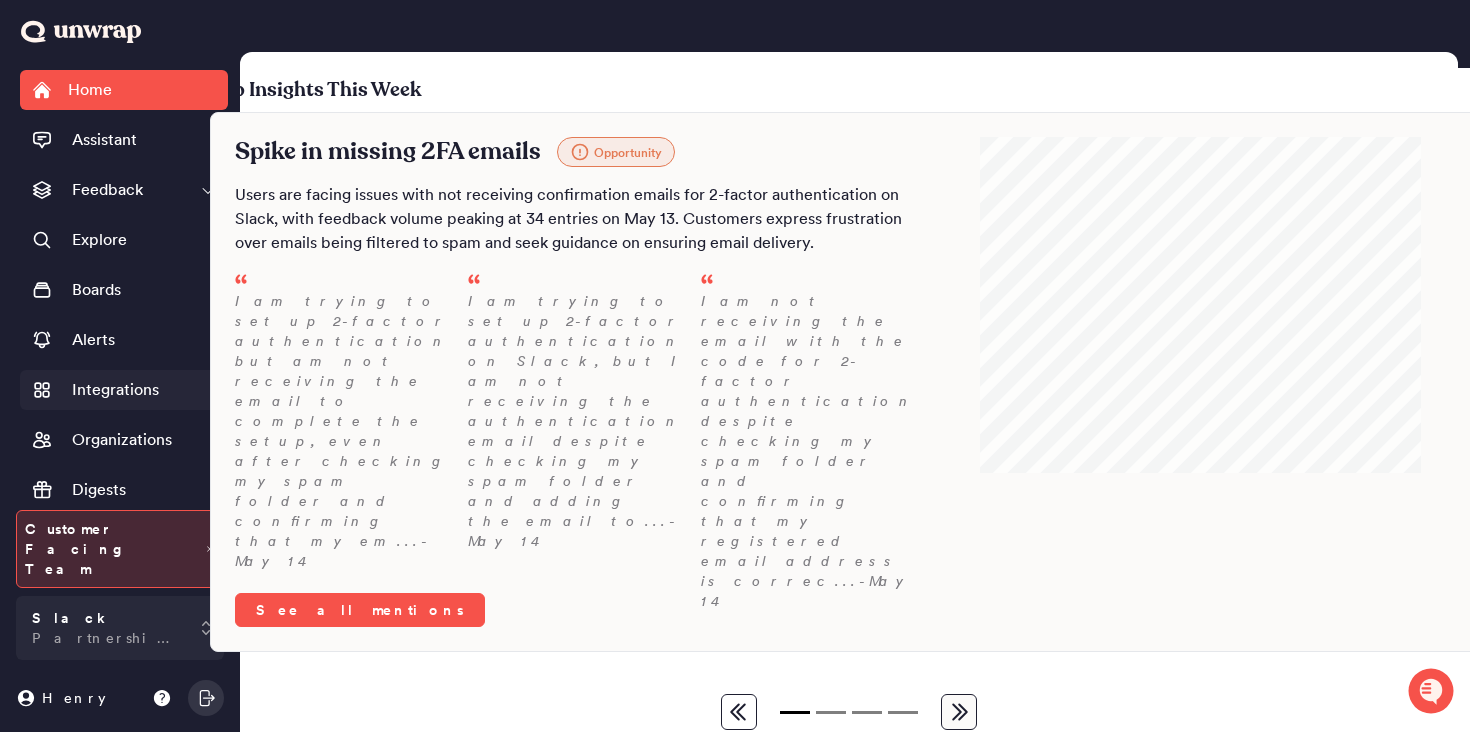 click on "Integrations" at bounding box center (115, 390) 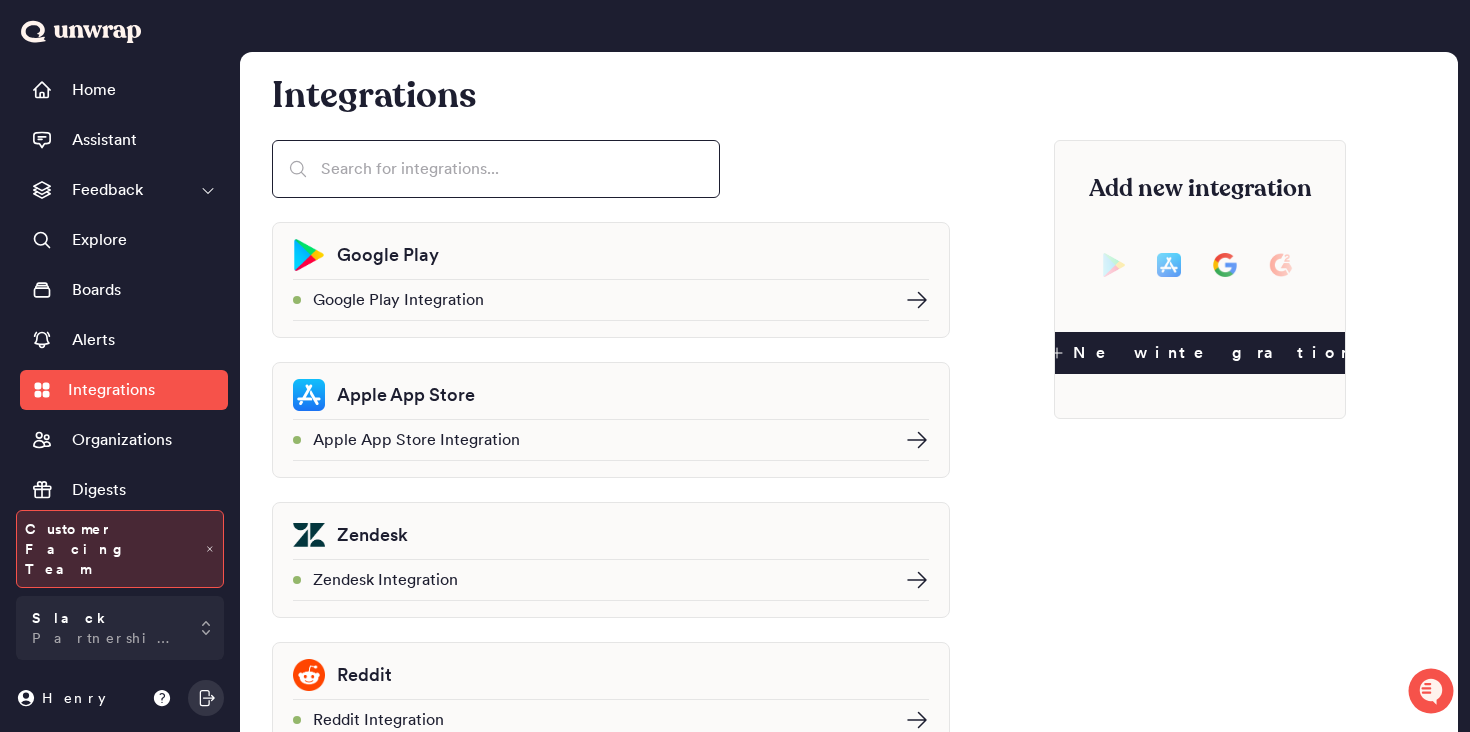 click at bounding box center [496, 169] 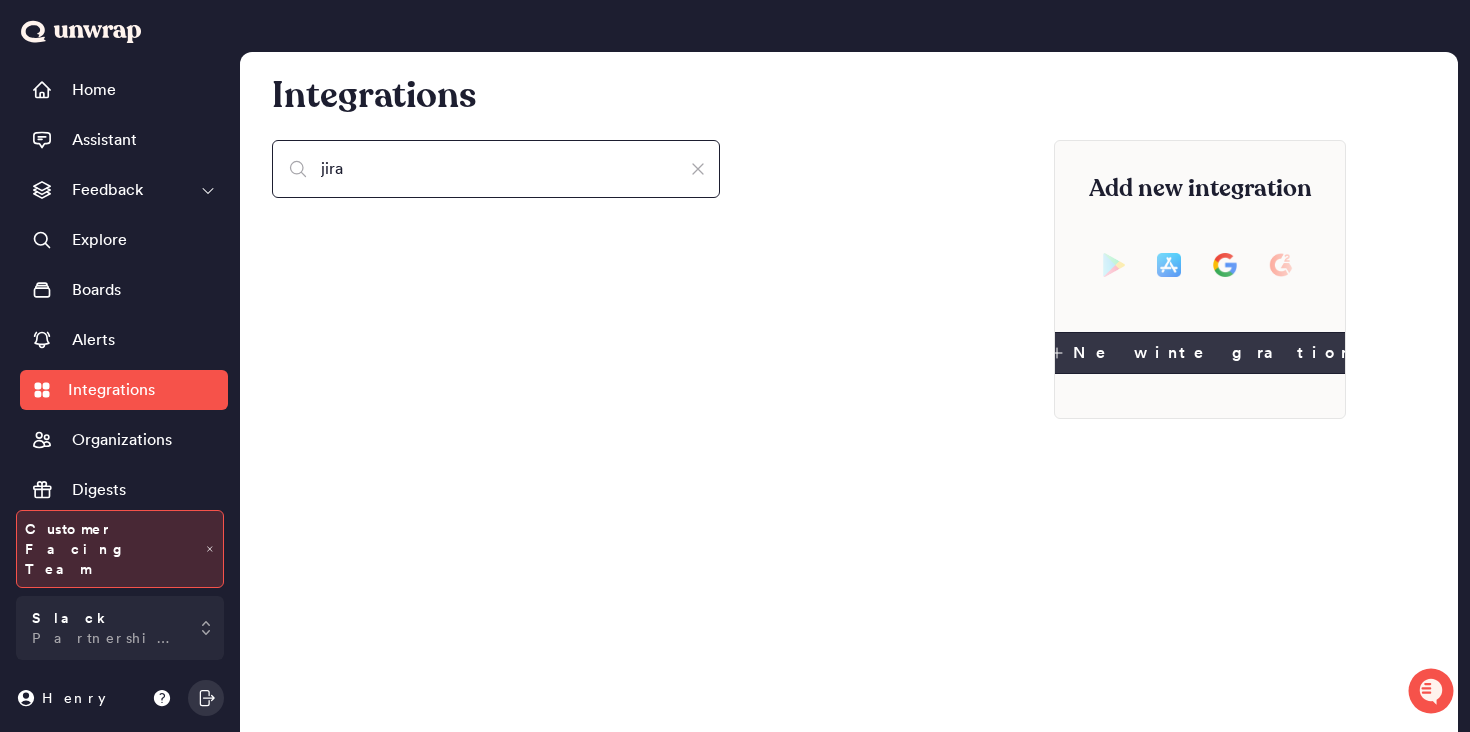 type on "jira" 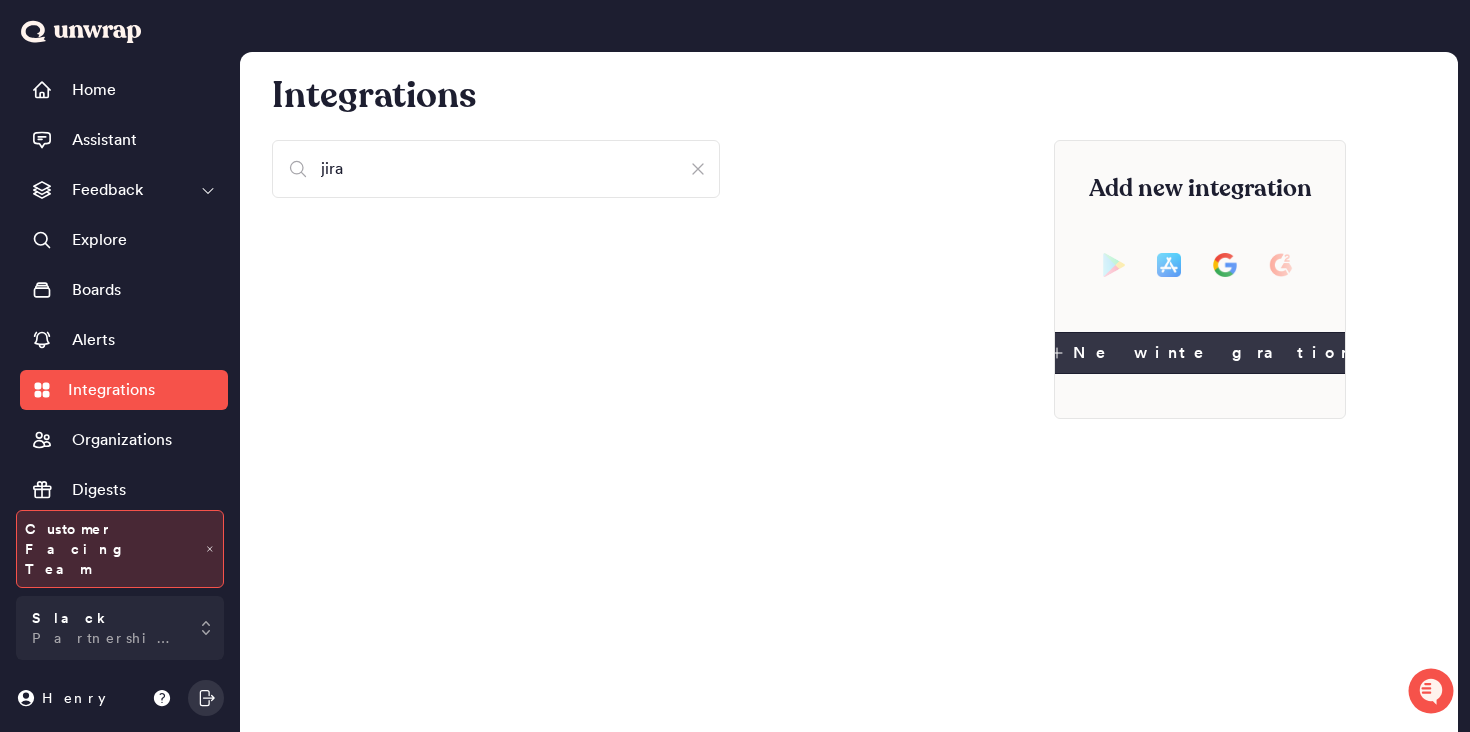 click on "New integration" at bounding box center (1200, 353) 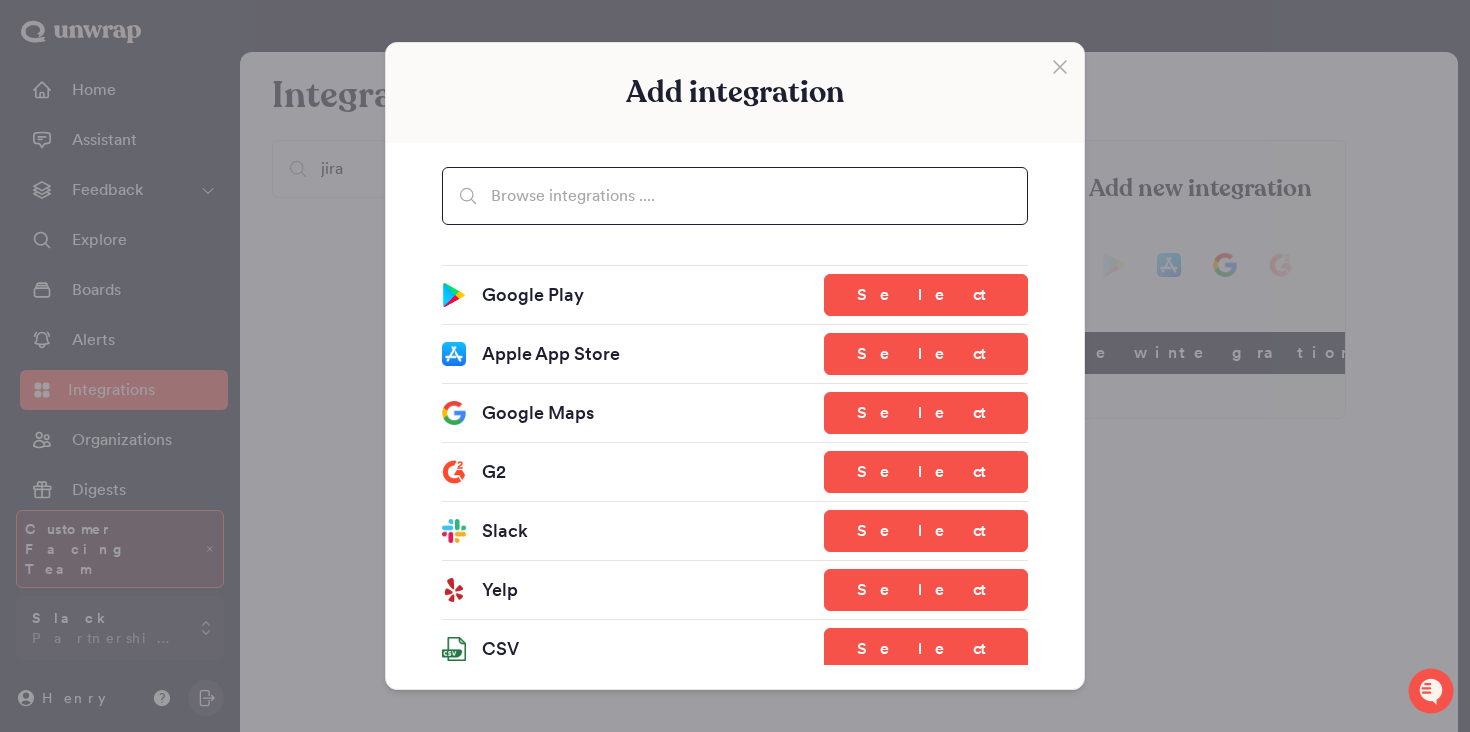 click at bounding box center (735, 196) 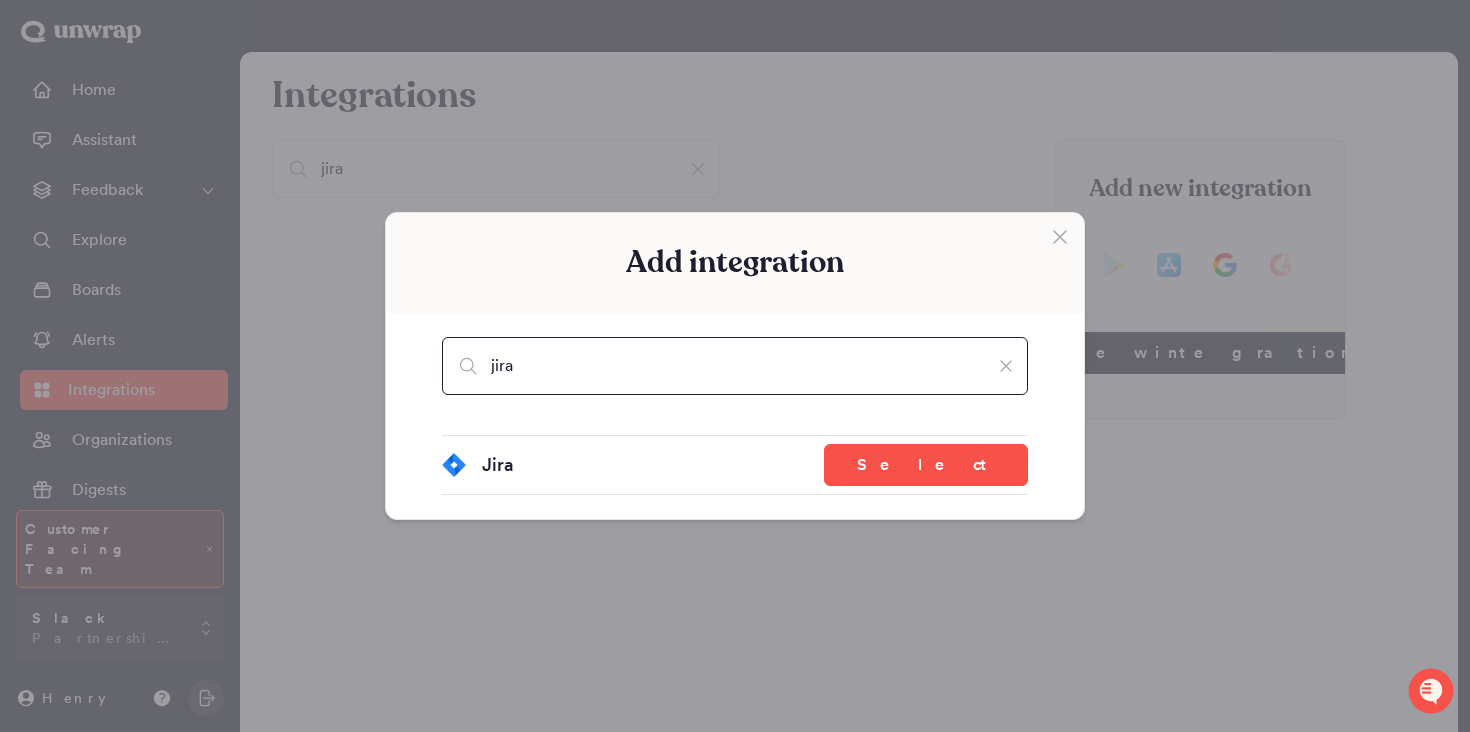type on "jira" 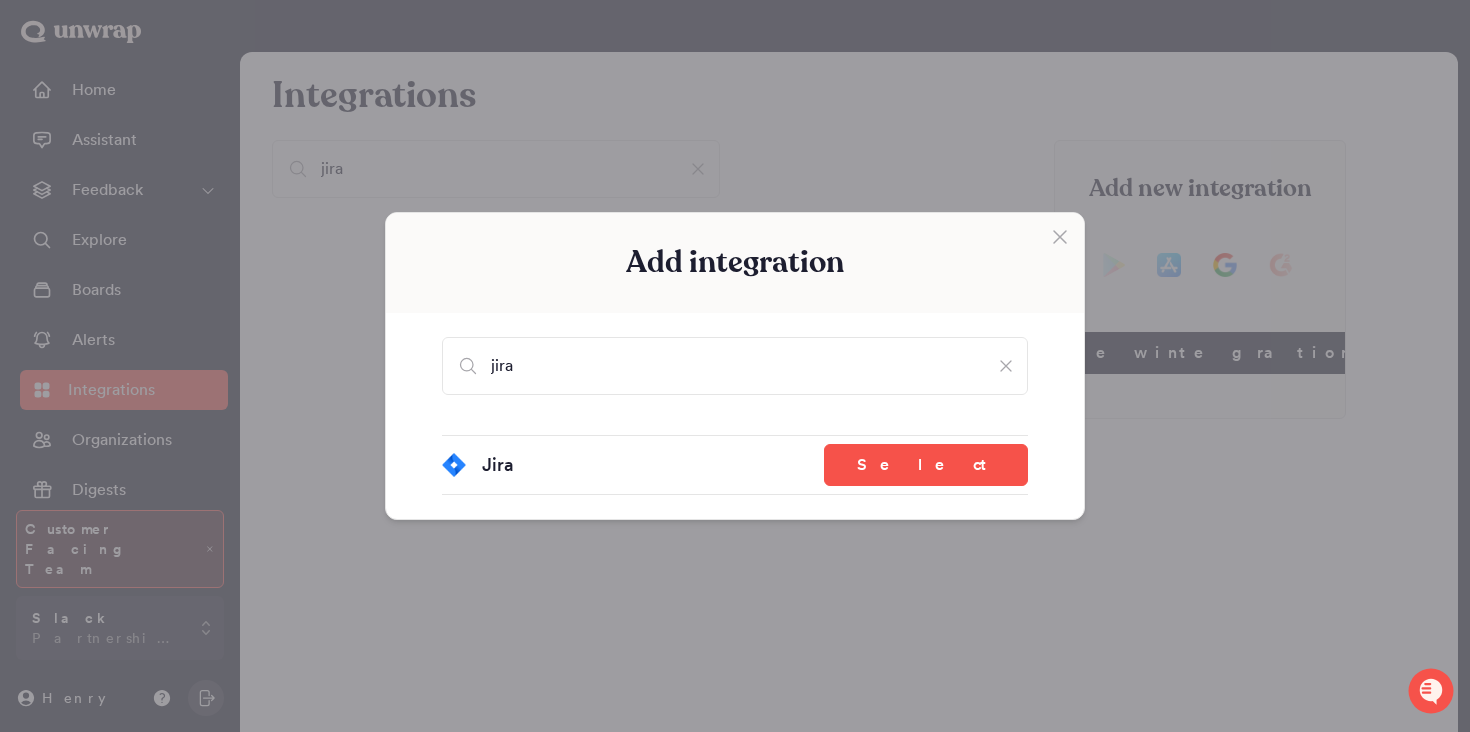 click 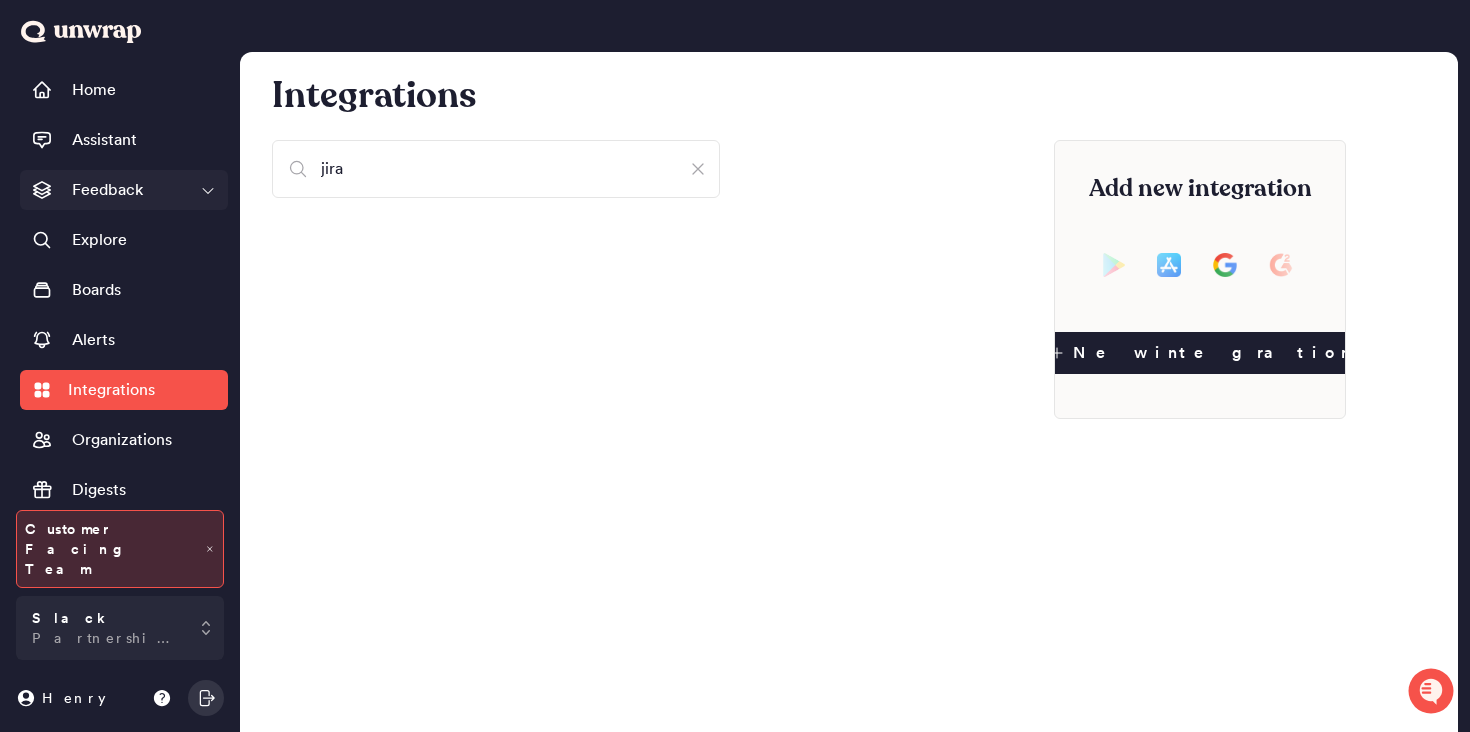 click on "Feedback" at bounding box center [107, 190] 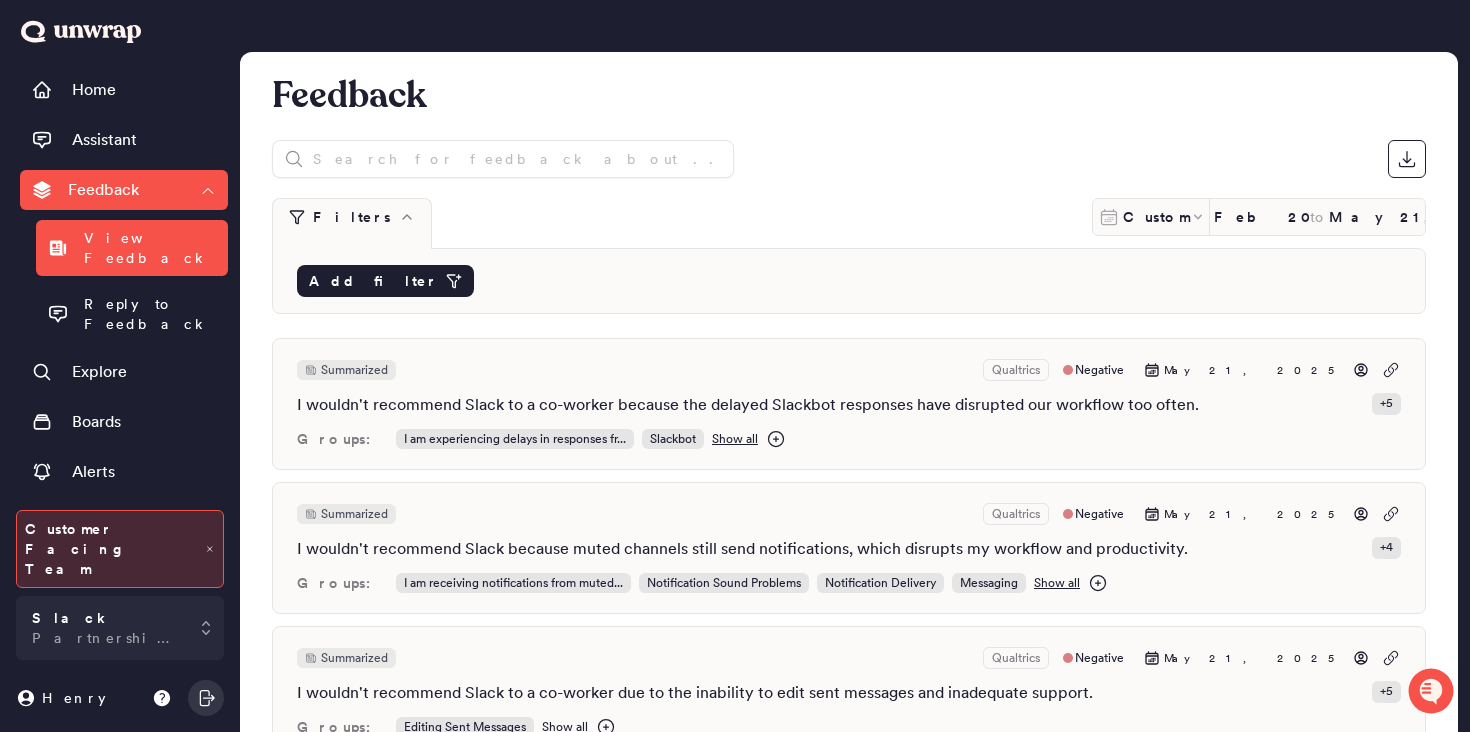 click on "Add filter" at bounding box center [385, 281] 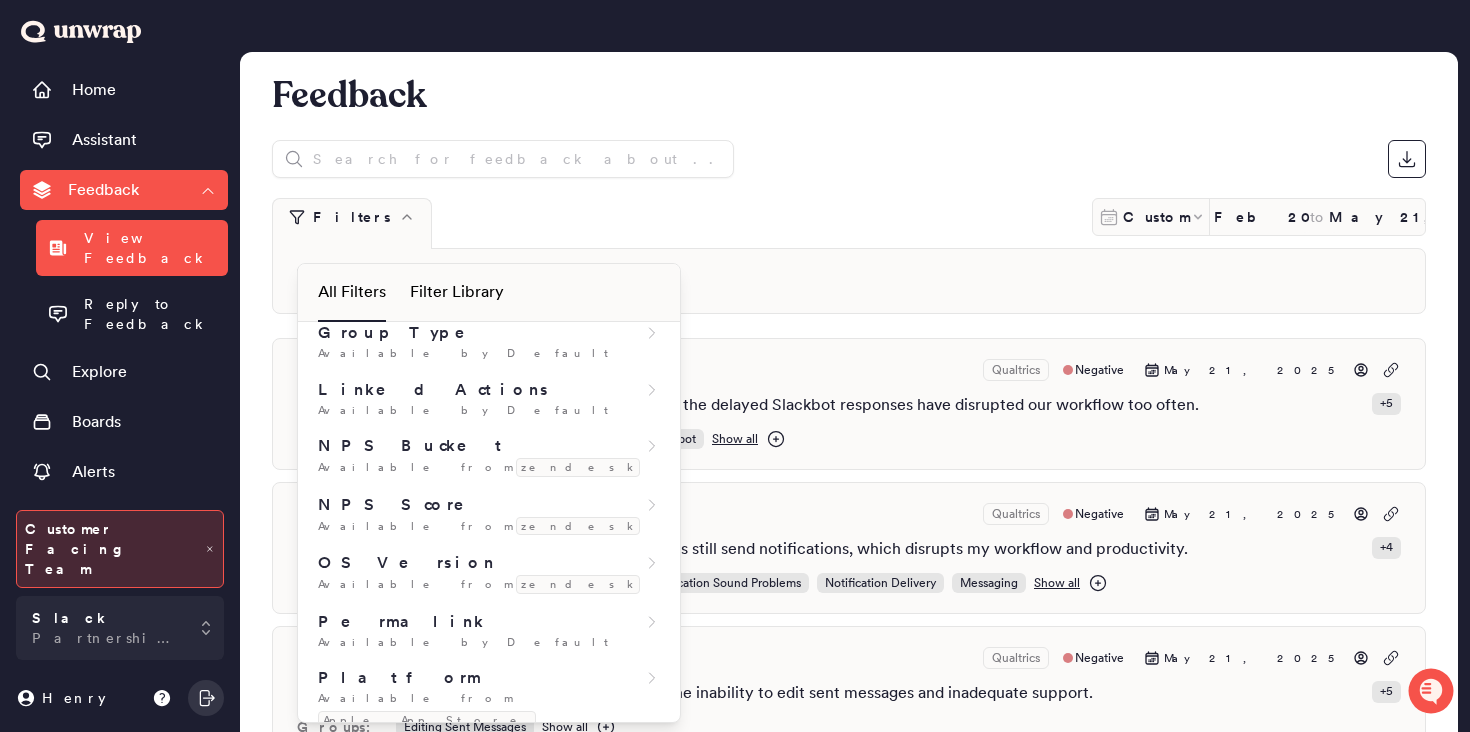 scroll, scrollTop: 1096, scrollLeft: 0, axis: vertical 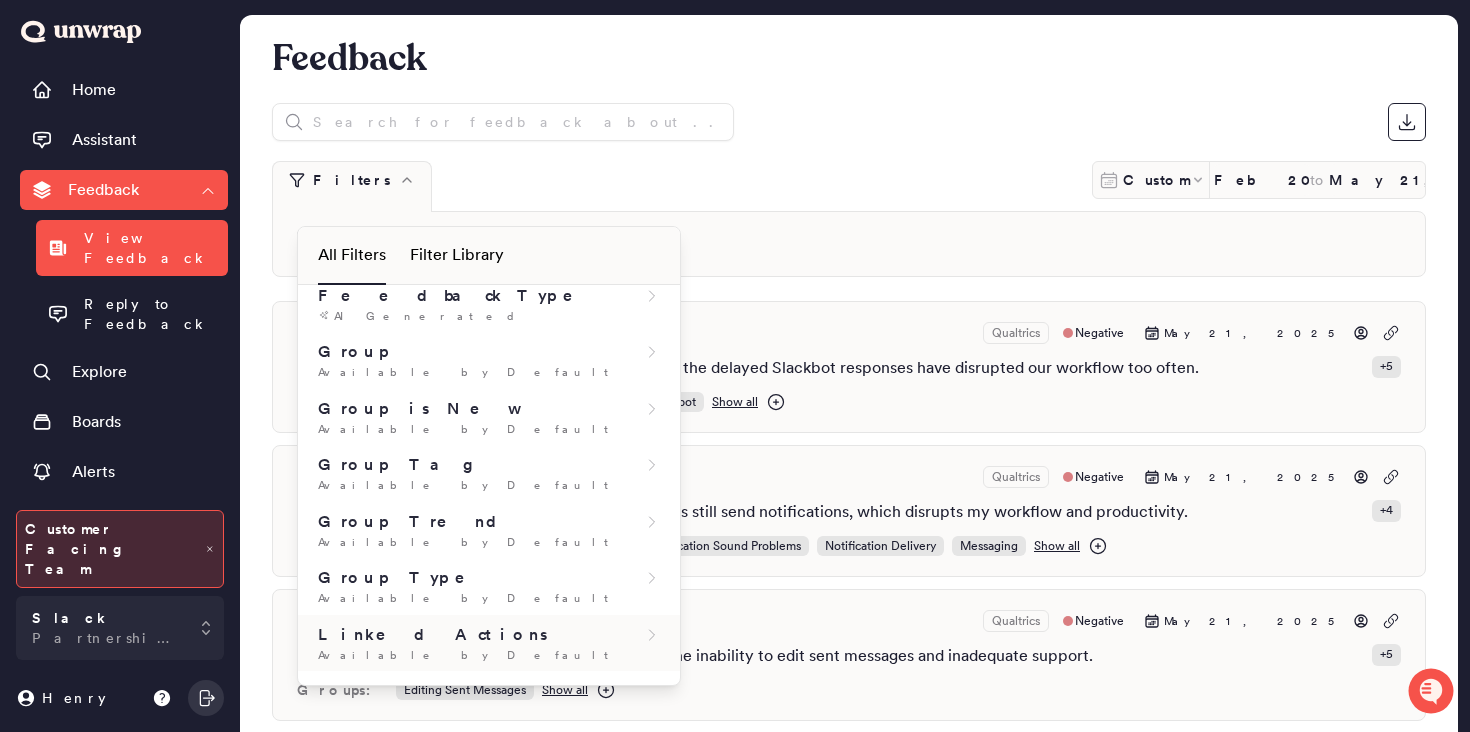 click on "Available by Default" at bounding box center [489, 655] 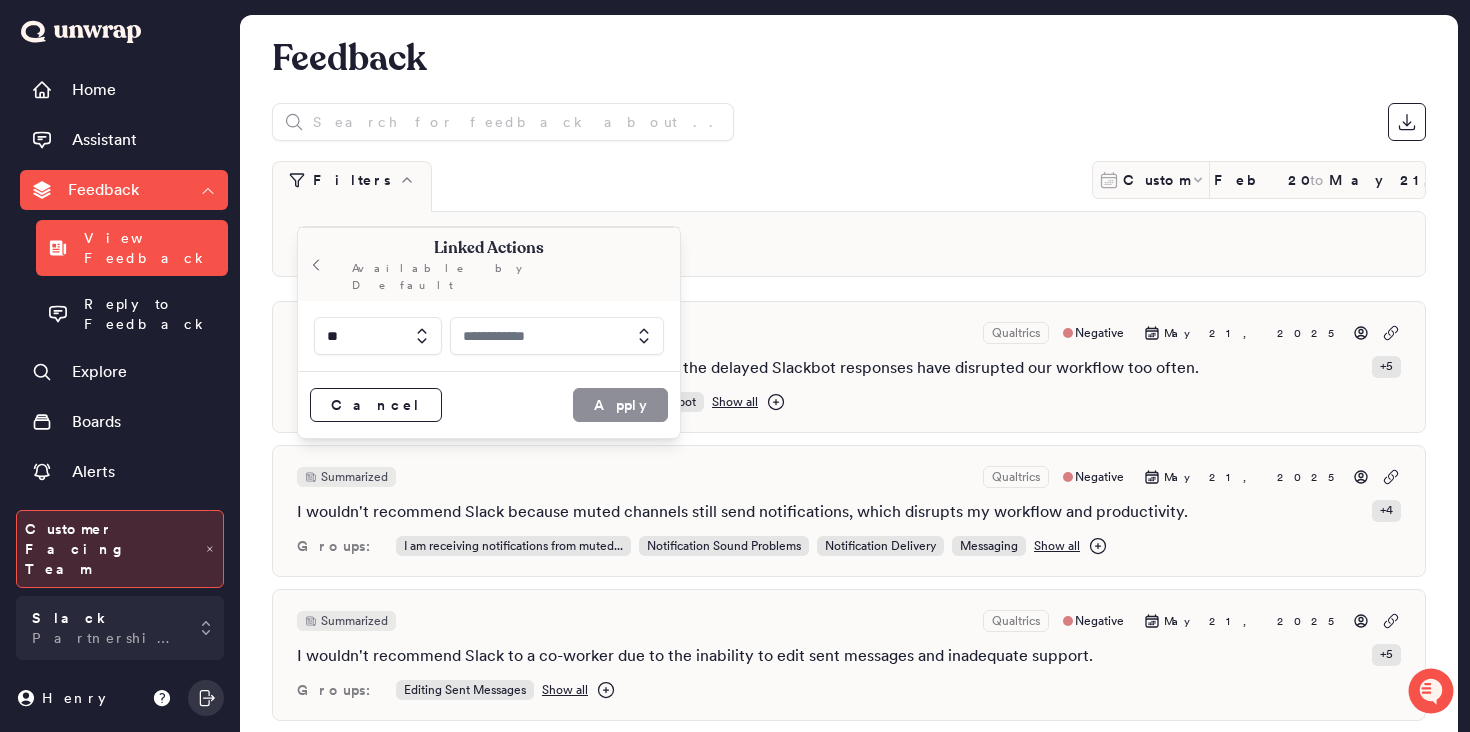 click at bounding box center [557, 336] 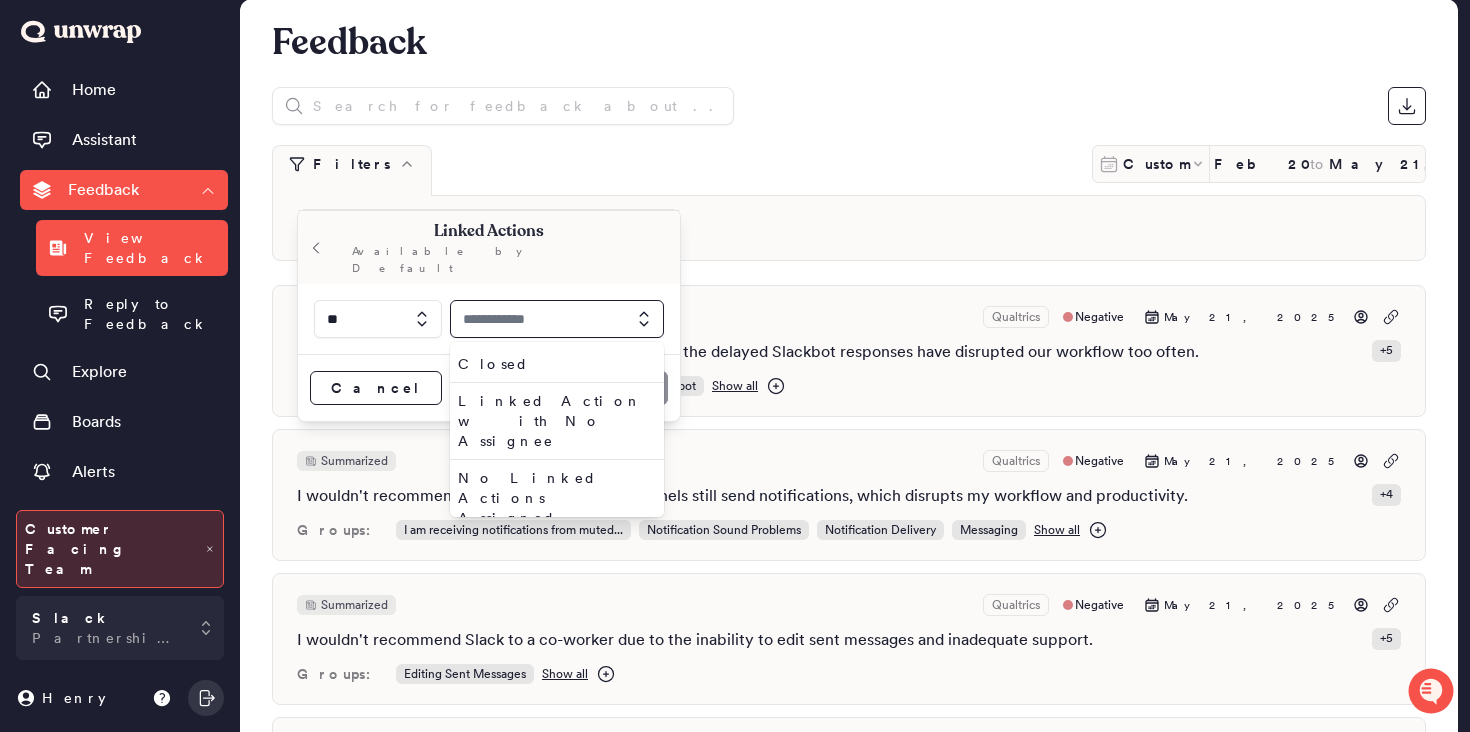 scroll, scrollTop: 55, scrollLeft: 0, axis: vertical 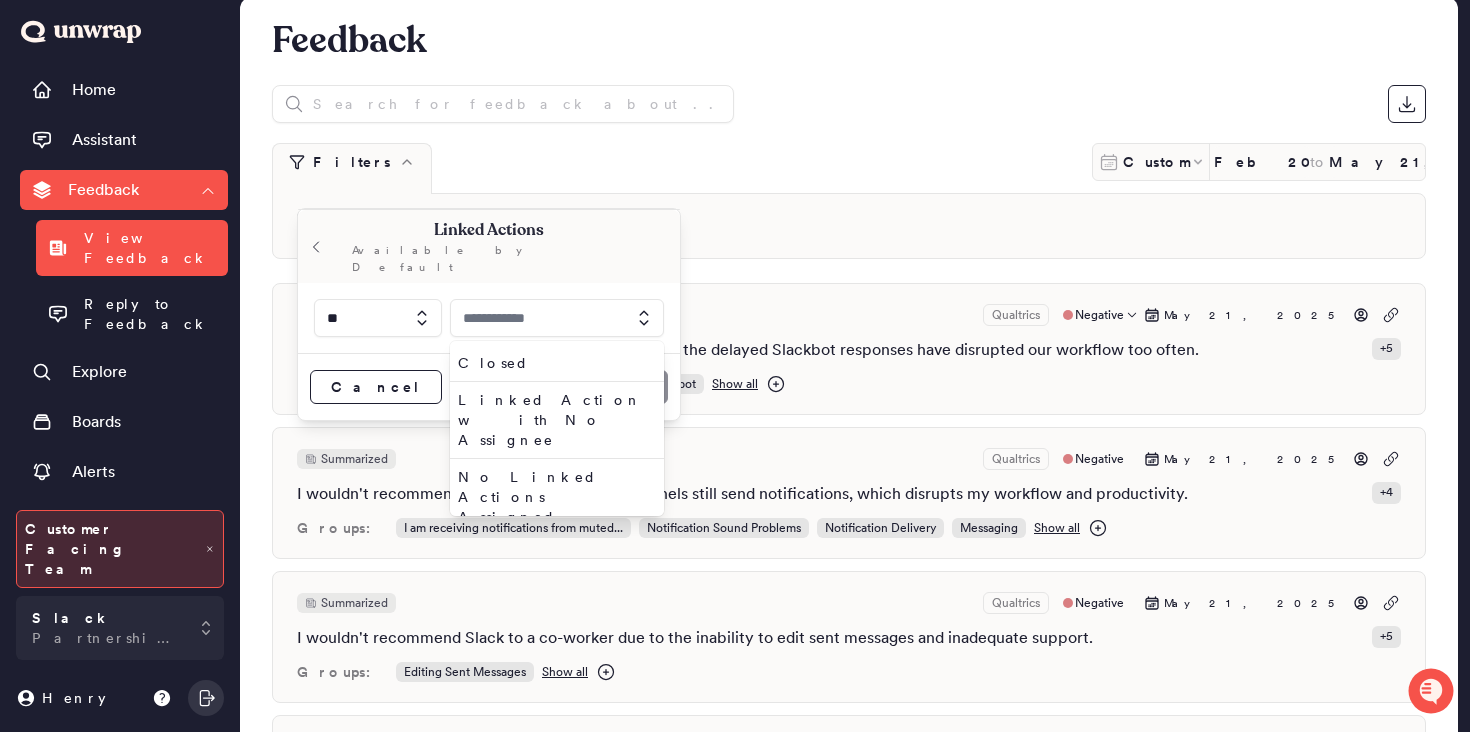 click on "Summarized Qualtrics Negative [DATE]" at bounding box center (849, 315) 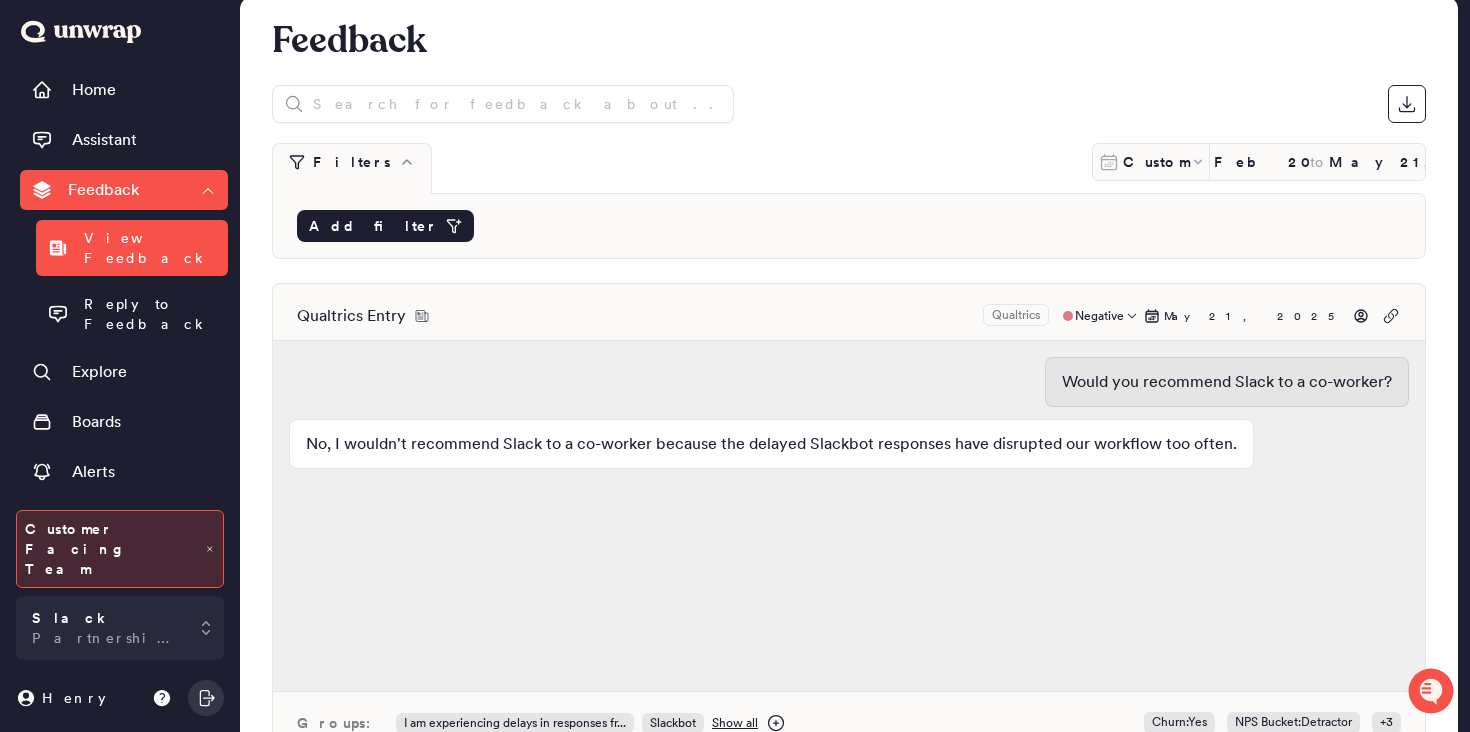 click on "Feedback" at bounding box center [103, 190] 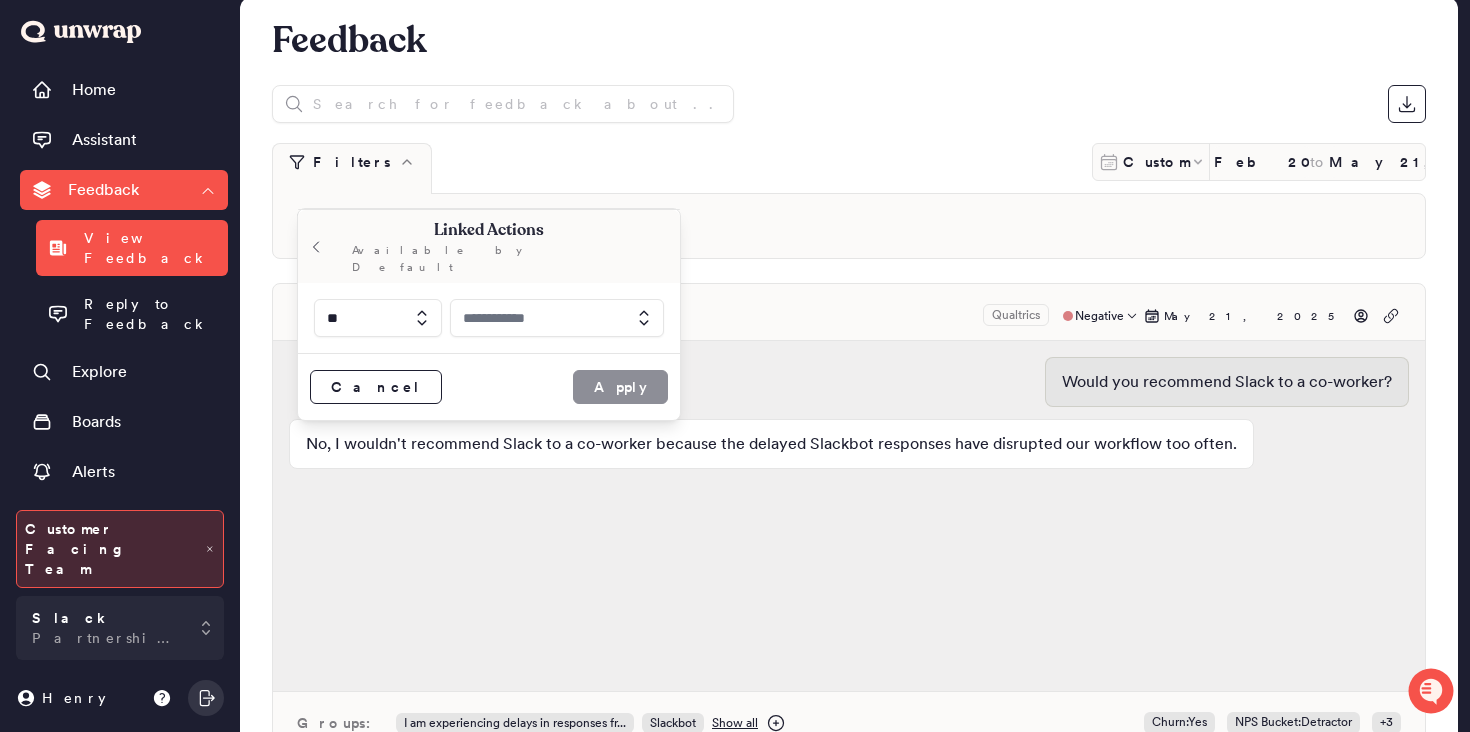 click at bounding box center (557, 318) 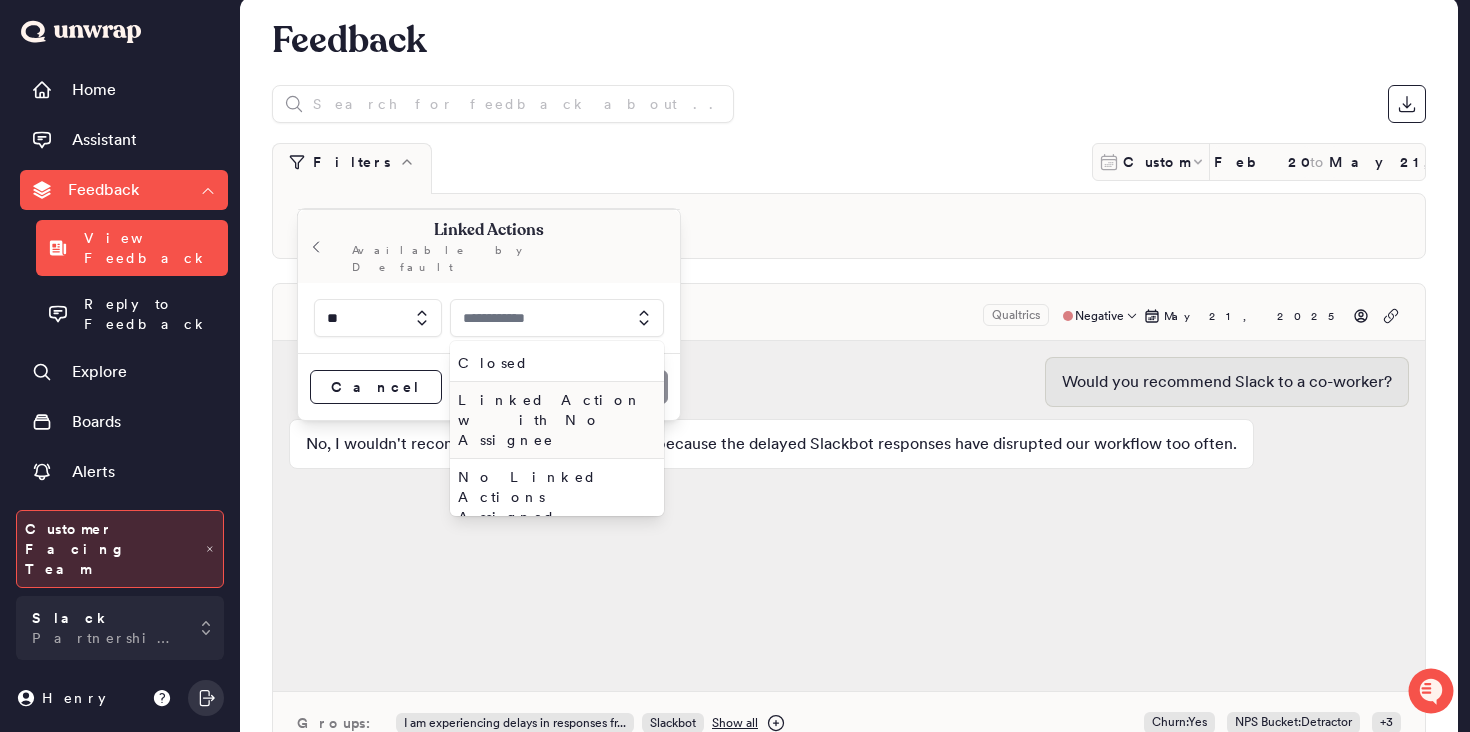 click on "Linked Action with No Assignee" at bounding box center [553, 420] 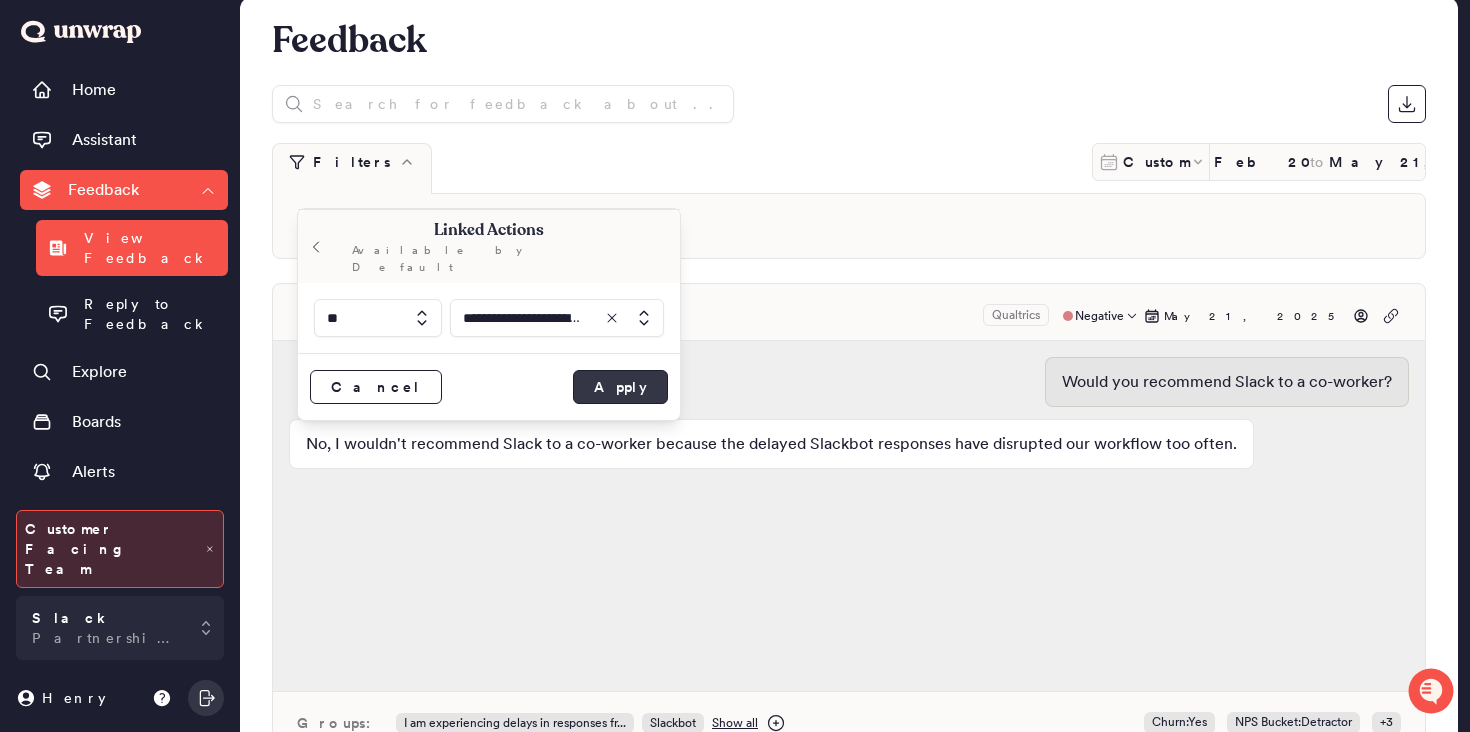 click on "Apply" at bounding box center [620, 387] 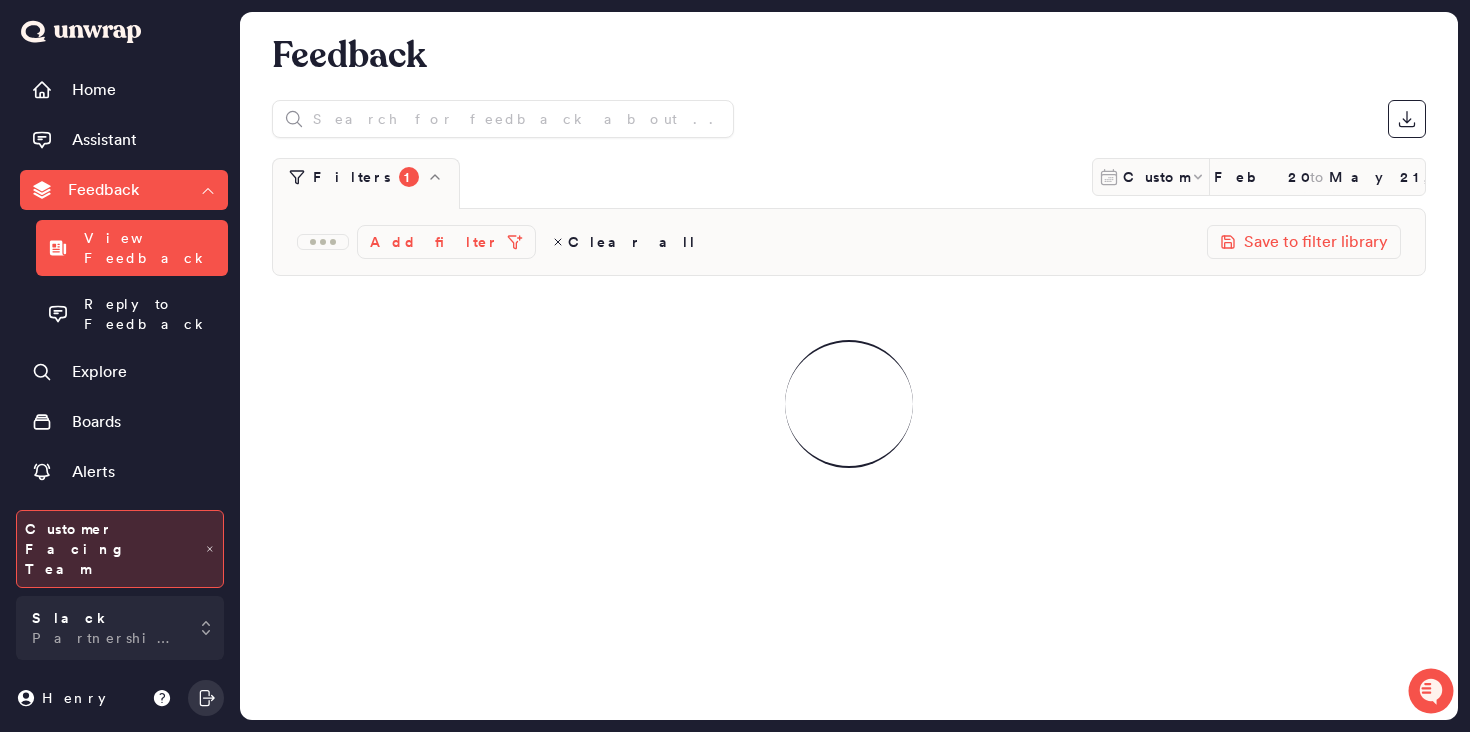 scroll, scrollTop: 0, scrollLeft: 0, axis: both 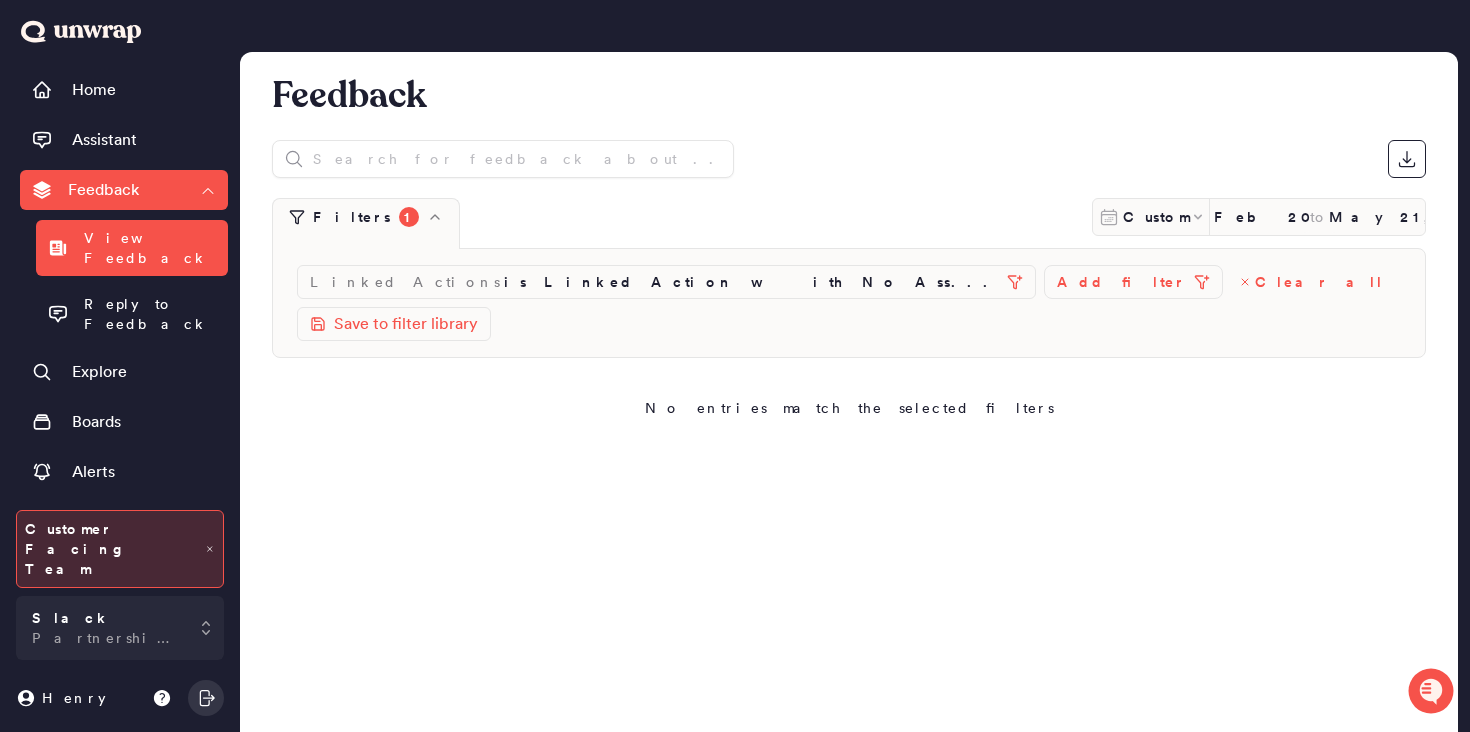 click 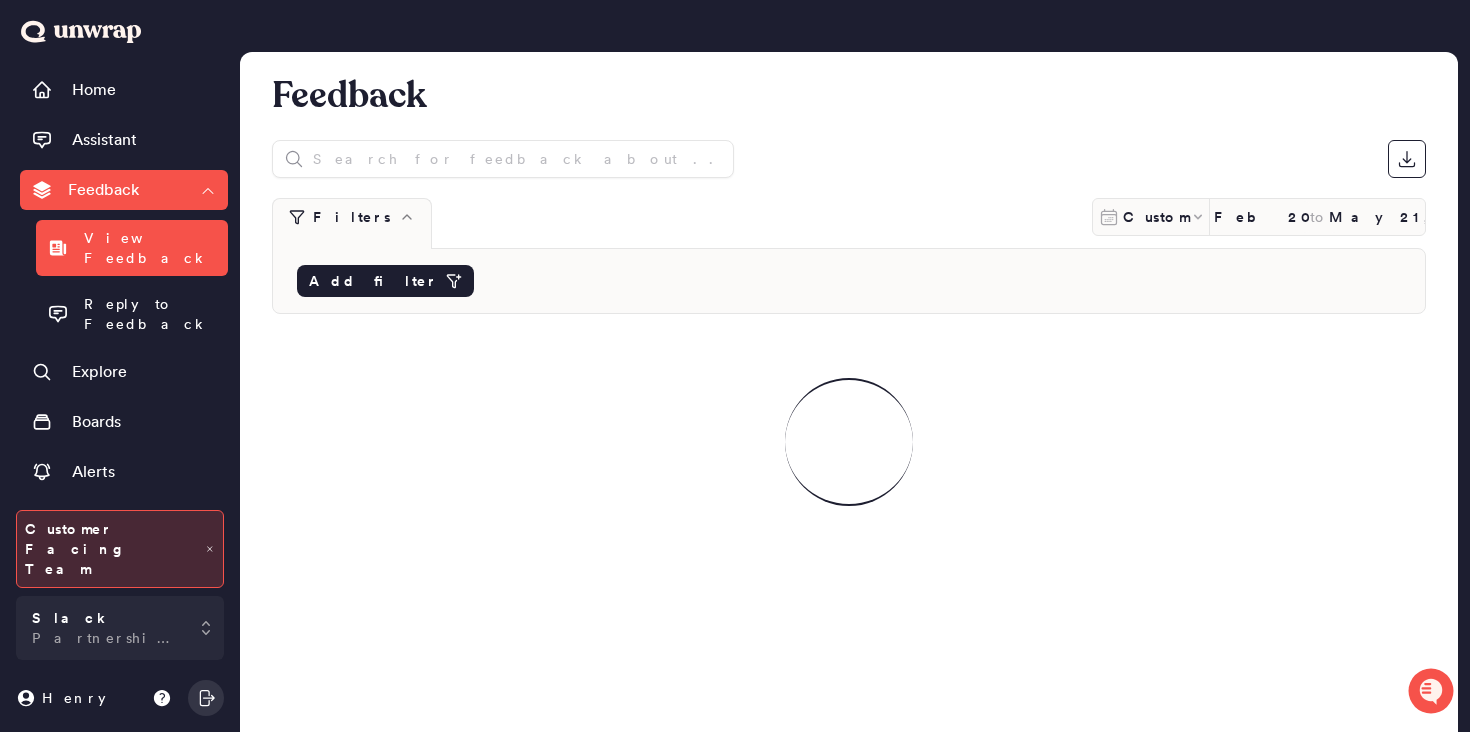 click on "Add filter" at bounding box center (373, 281) 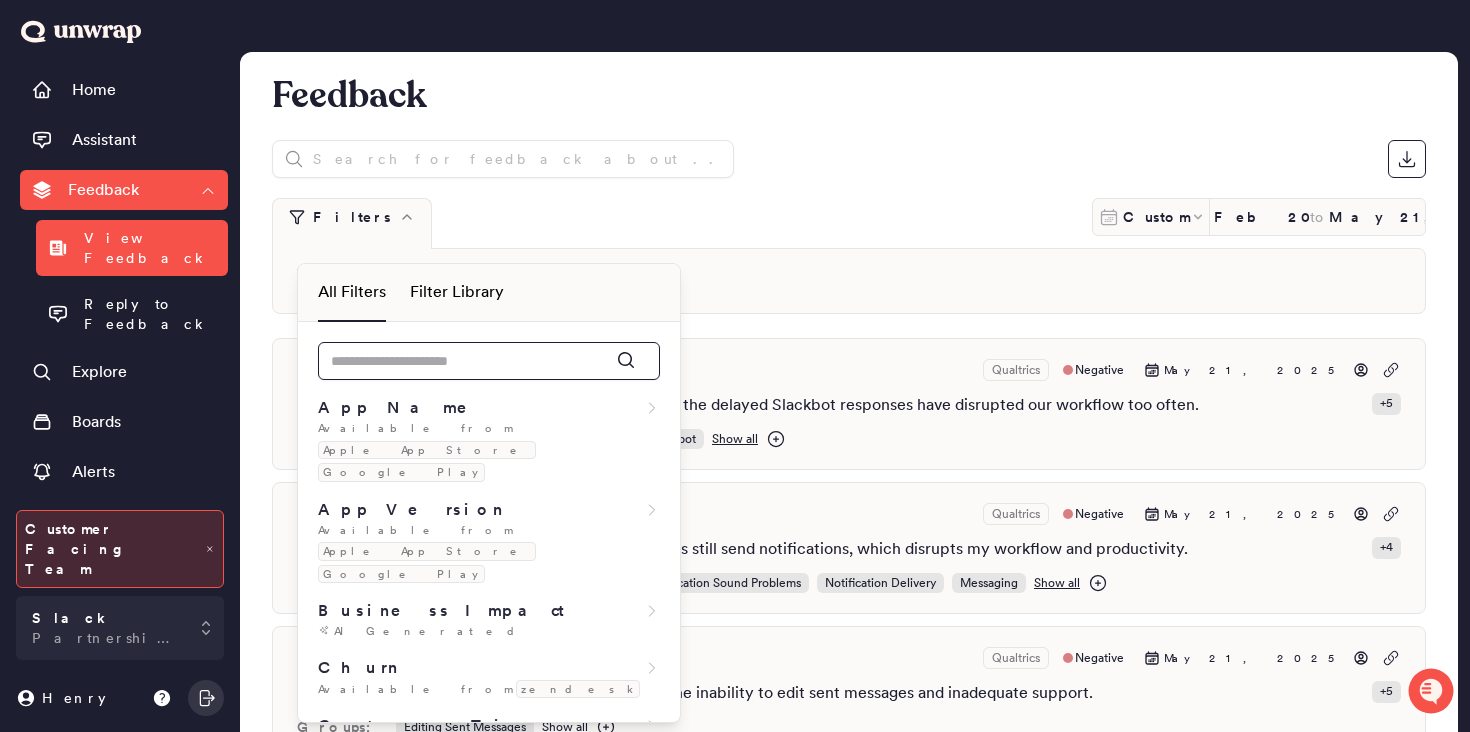 click at bounding box center (489, 361) 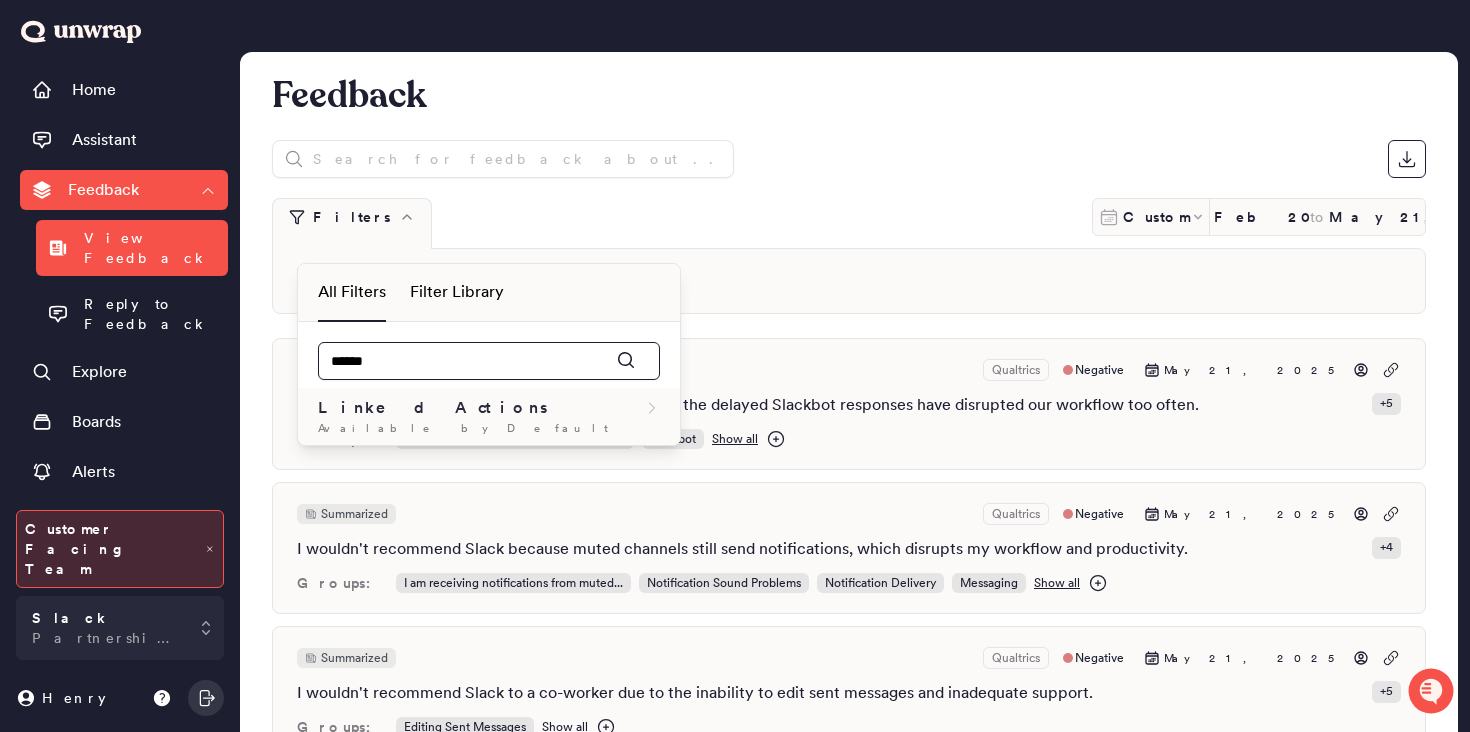 type on "******" 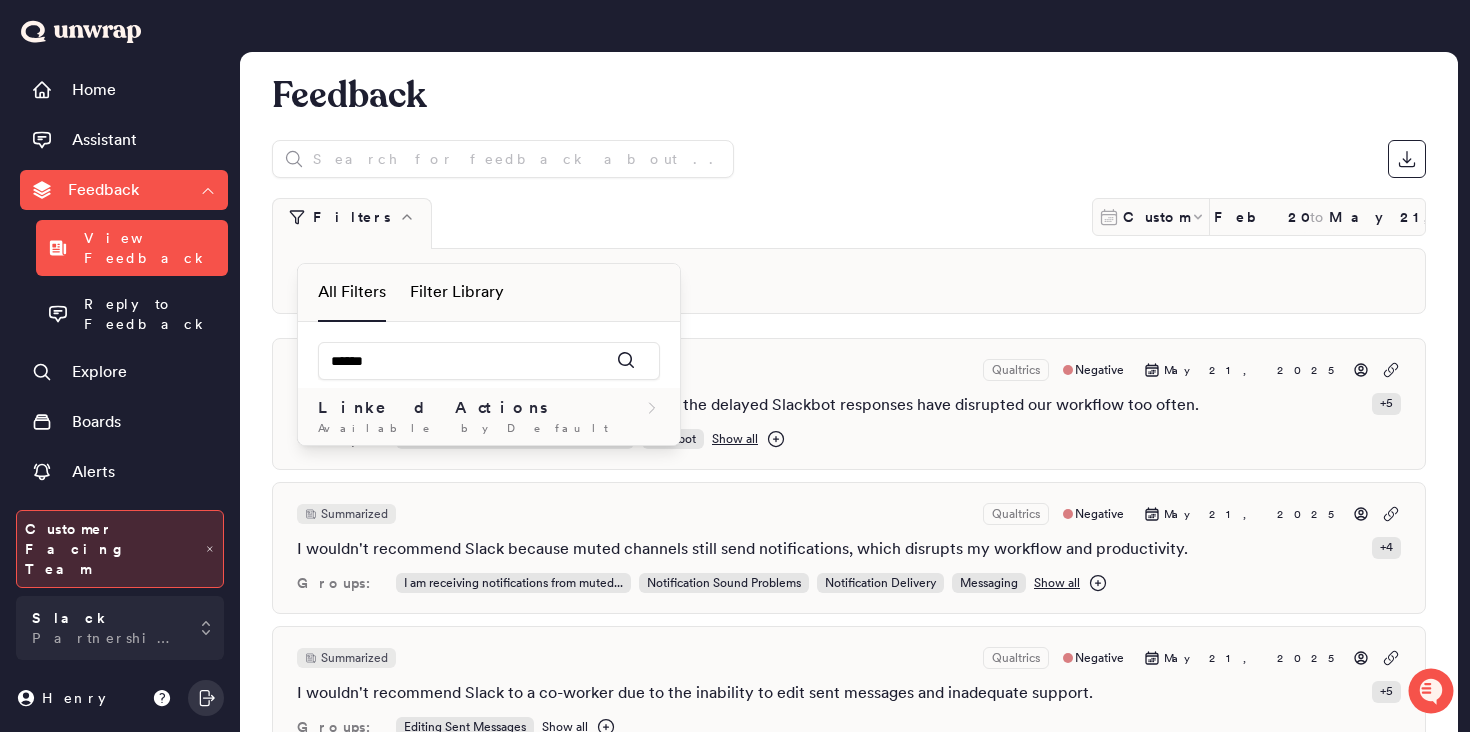 click on "Linked Actions" at bounding box center (489, 408) 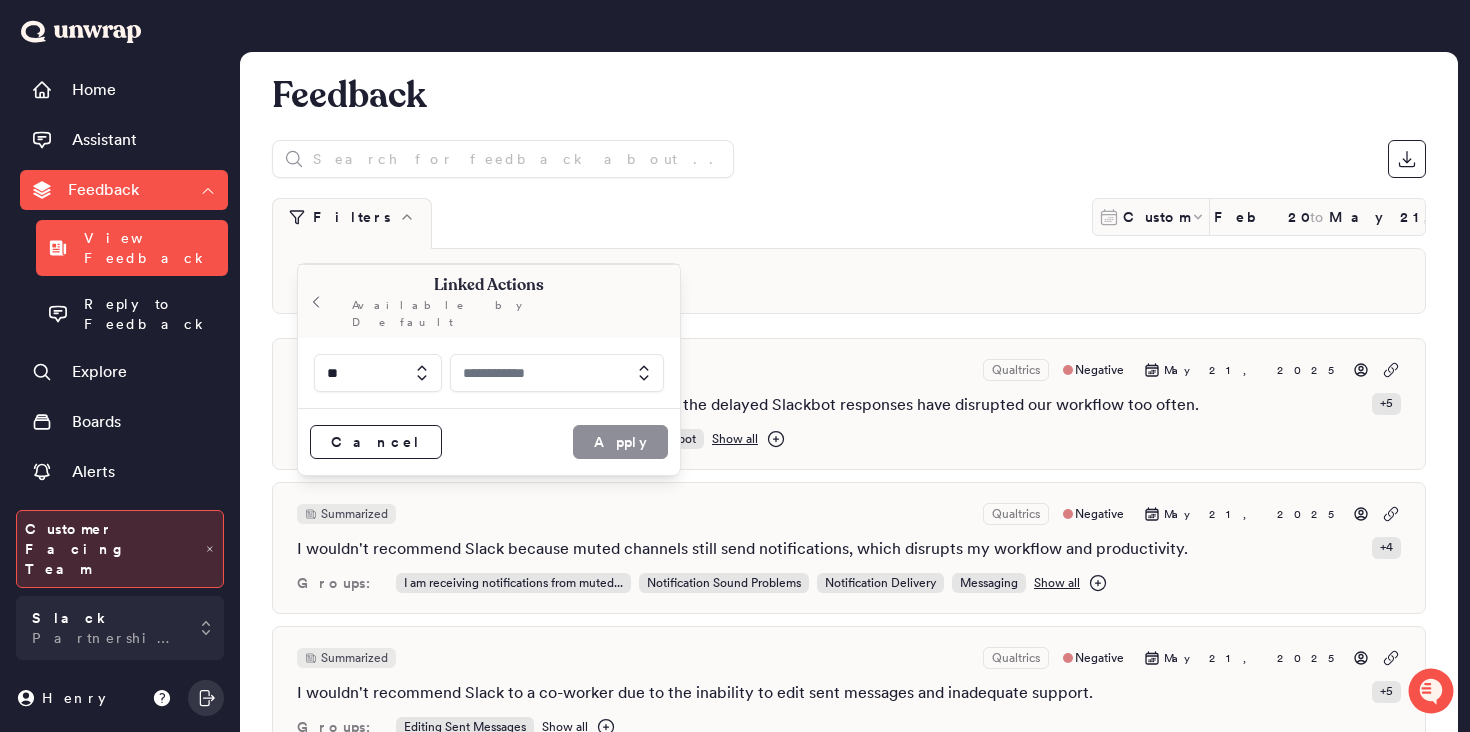 click at bounding box center [557, 373] 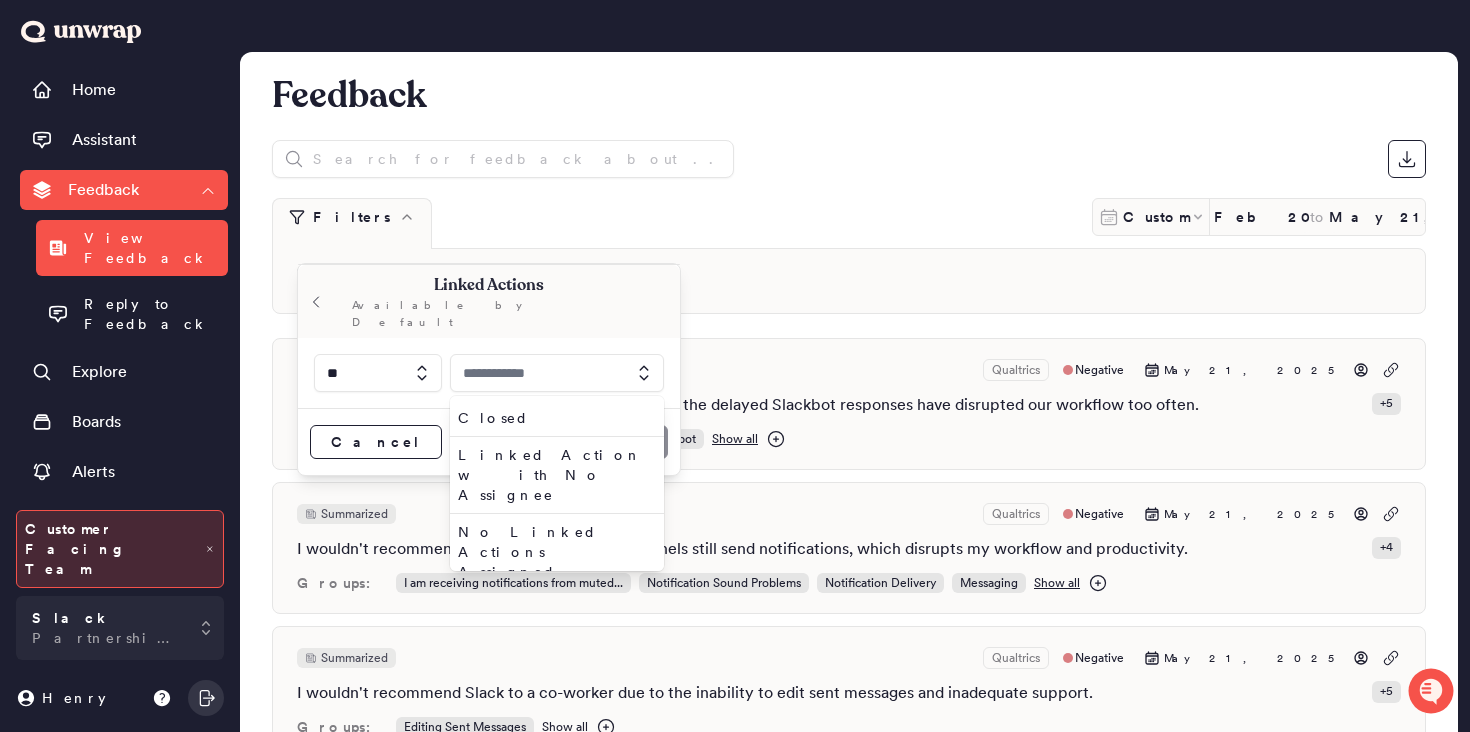 click on "Open" at bounding box center (553, 609) 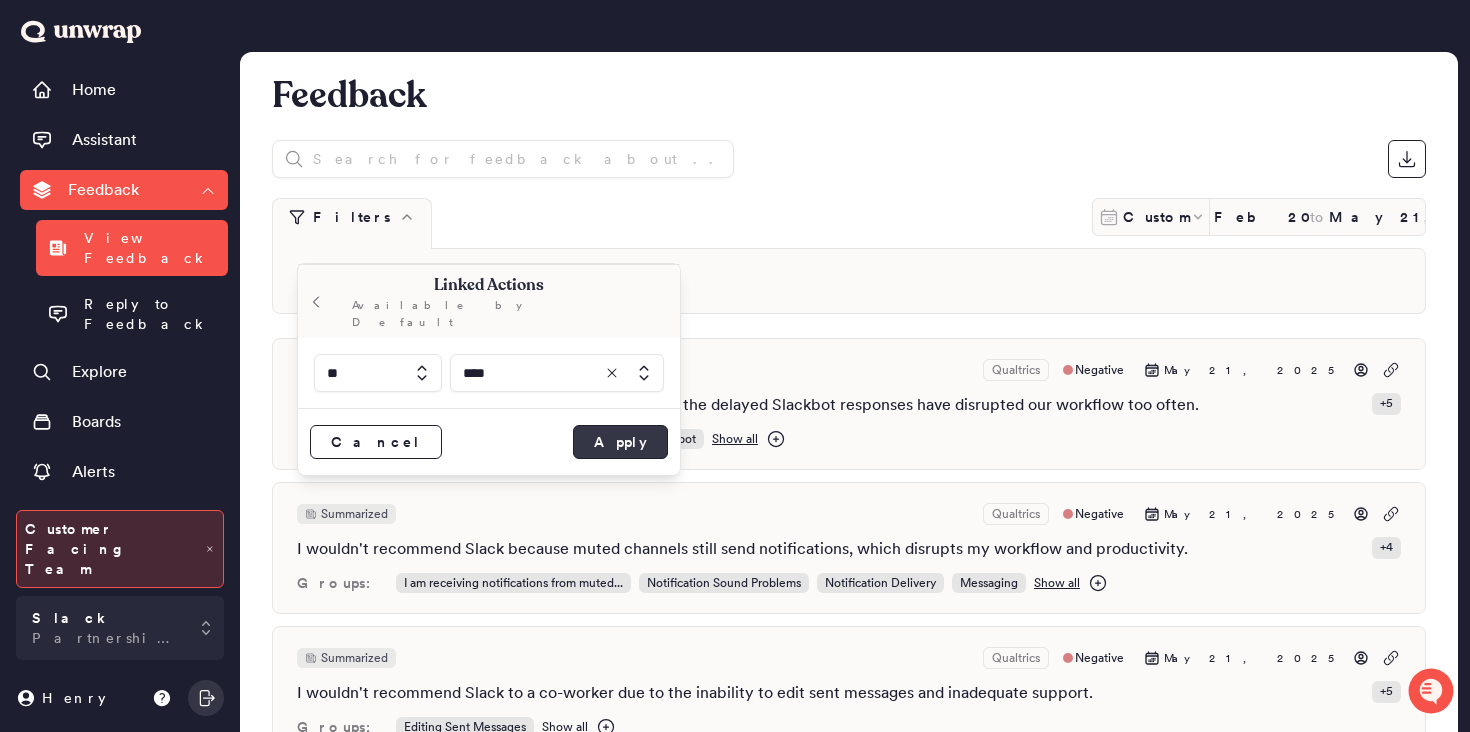 click on "Apply" at bounding box center (620, 442) 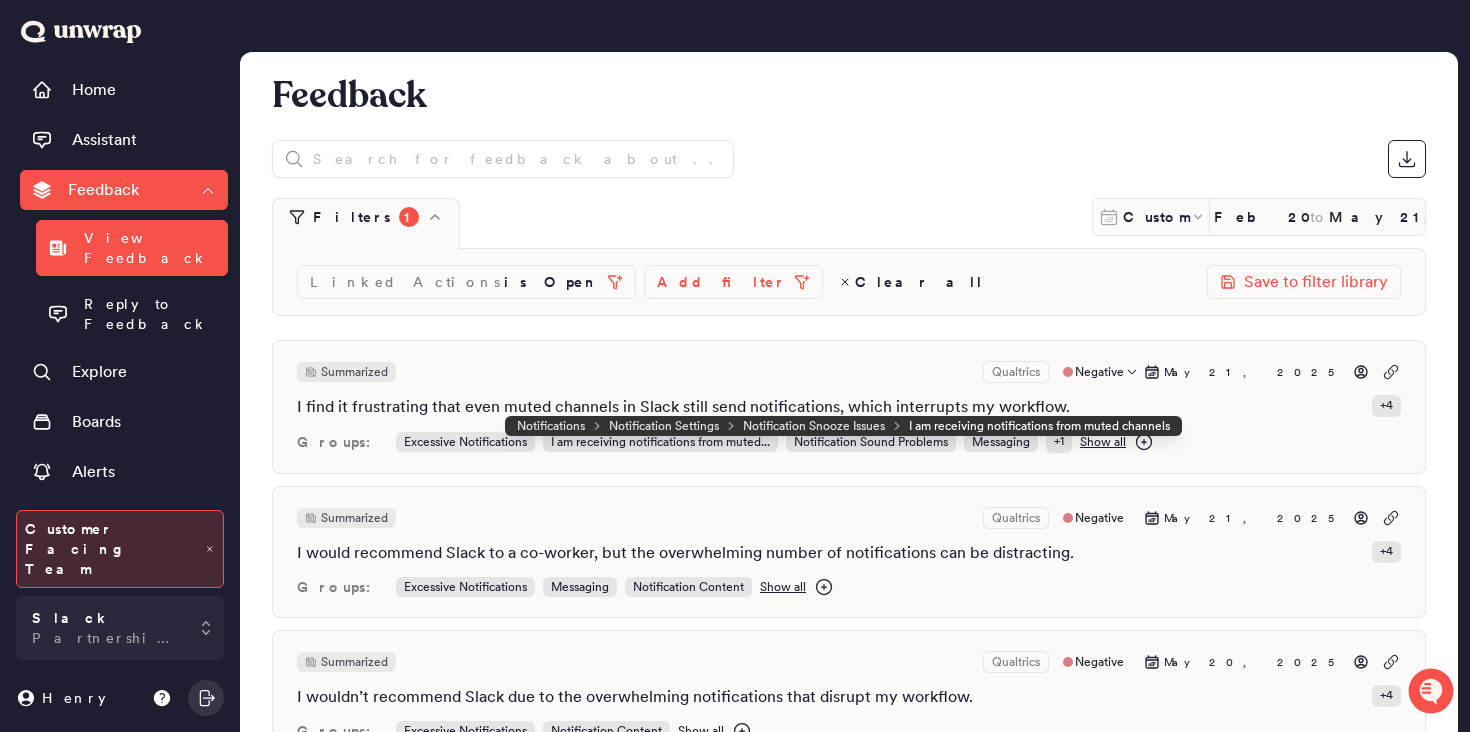 click on "Summarized Qualtrics Negative [DATE] I find it frustrating that even muted channels in Slack still send notifications, which interrupts my workflow.    + 4 Groups: Excessive Notifications I am receiving notifications from muted... Notification Sound Problems Messaging + 1 Show all" at bounding box center (849, 407) 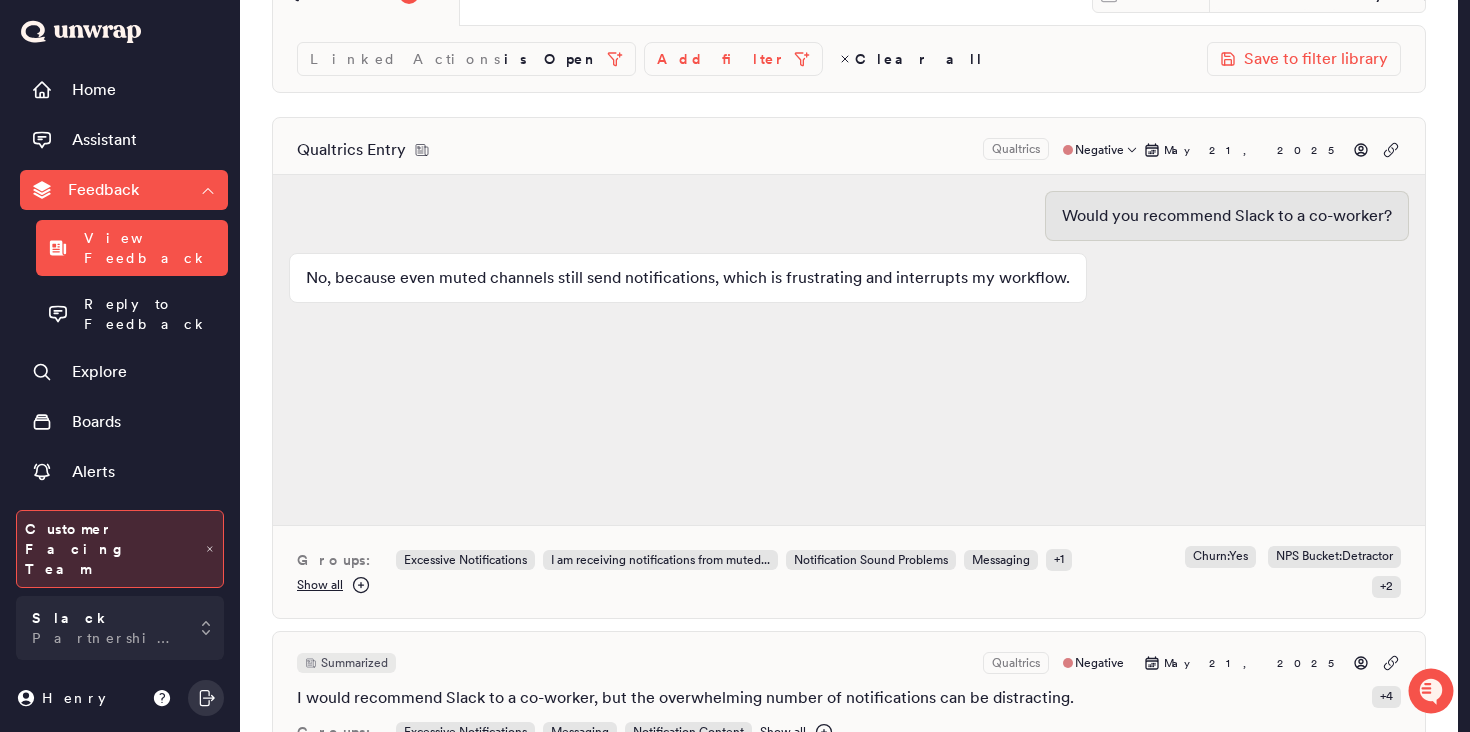 scroll, scrollTop: 153, scrollLeft: 0, axis: vertical 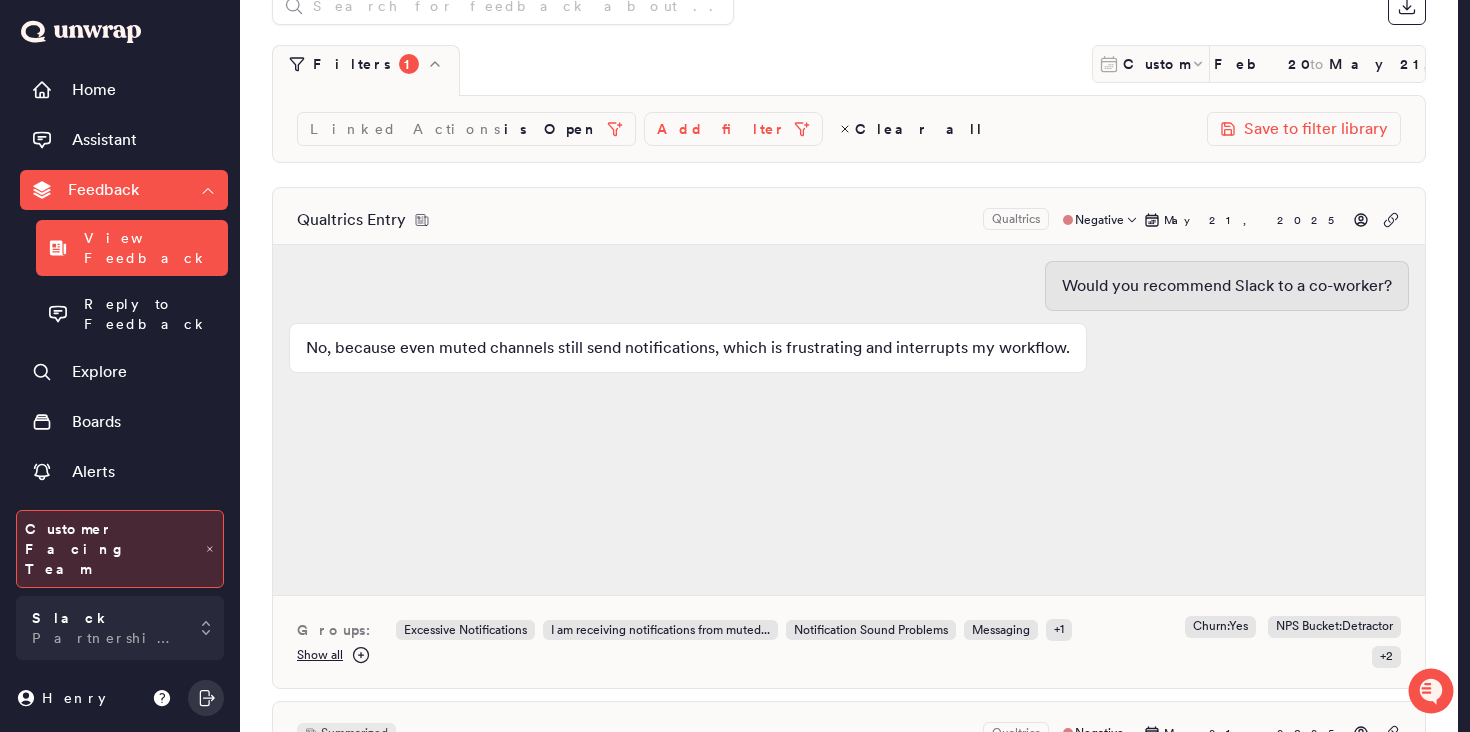 click on "Qualtrics Entry" at bounding box center (351, 220) 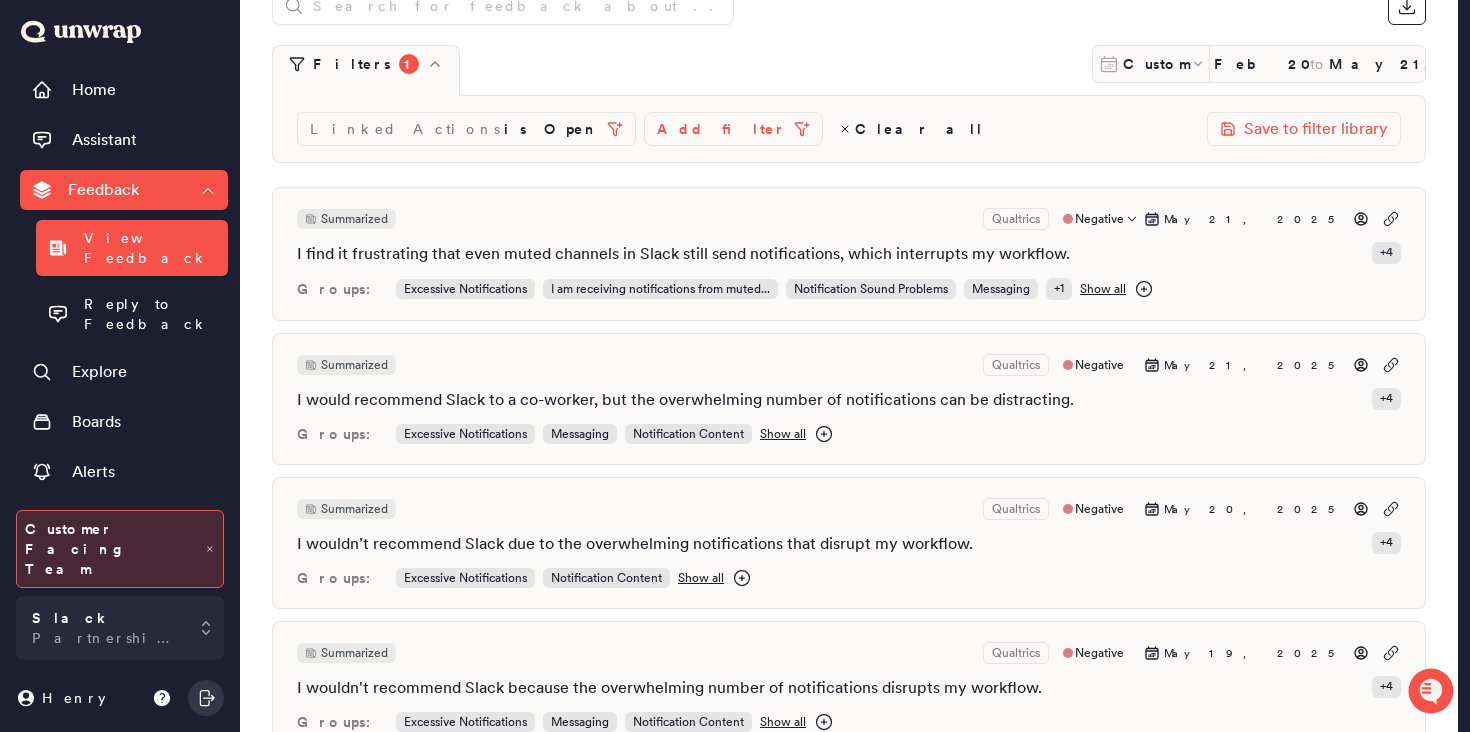 click on "Show all" at bounding box center [1103, 289] 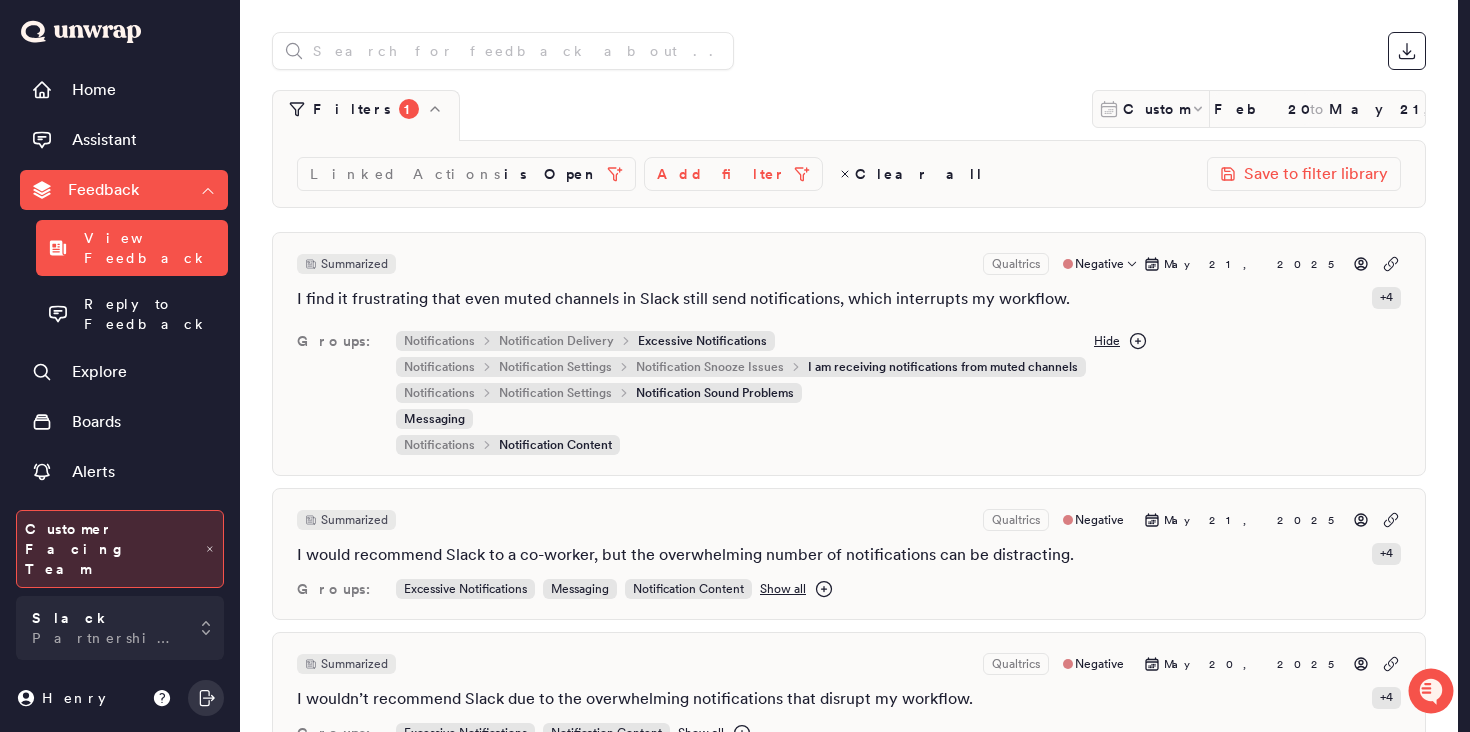 scroll, scrollTop: 9, scrollLeft: 0, axis: vertical 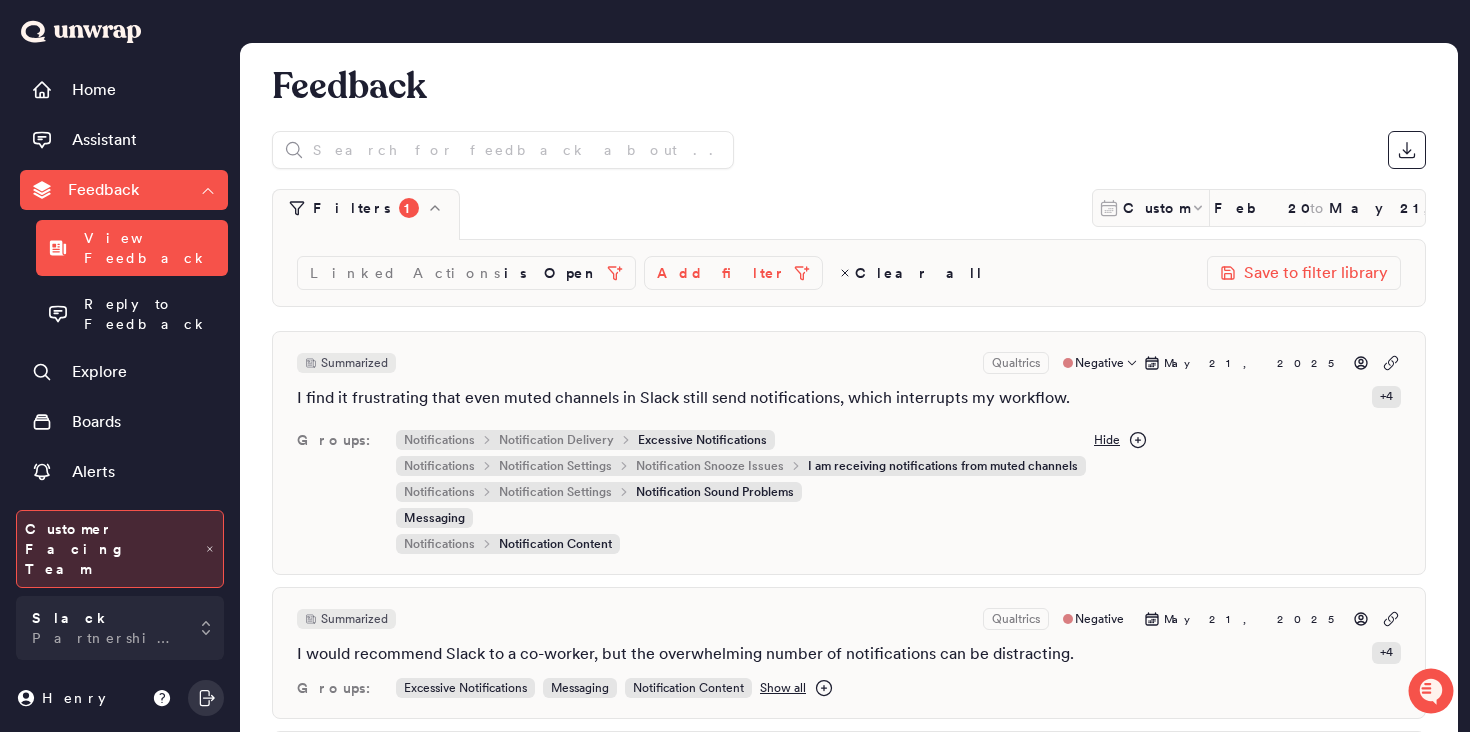 click on "Summarized Qualtrics Negative [DATE] I find it frustrating that even muted channels in Slack still send notifications, which interrupts my workflow.    + 4 Groups: Notifications Notification Delivery Excessive Notifications Notifications Notification Settings Notification Snooze Issues I am receiving notifications from muted channels Notifications Notification Settings Notification Sound Problems Messaging Notifications Notification Content Hide" at bounding box center (849, 453) 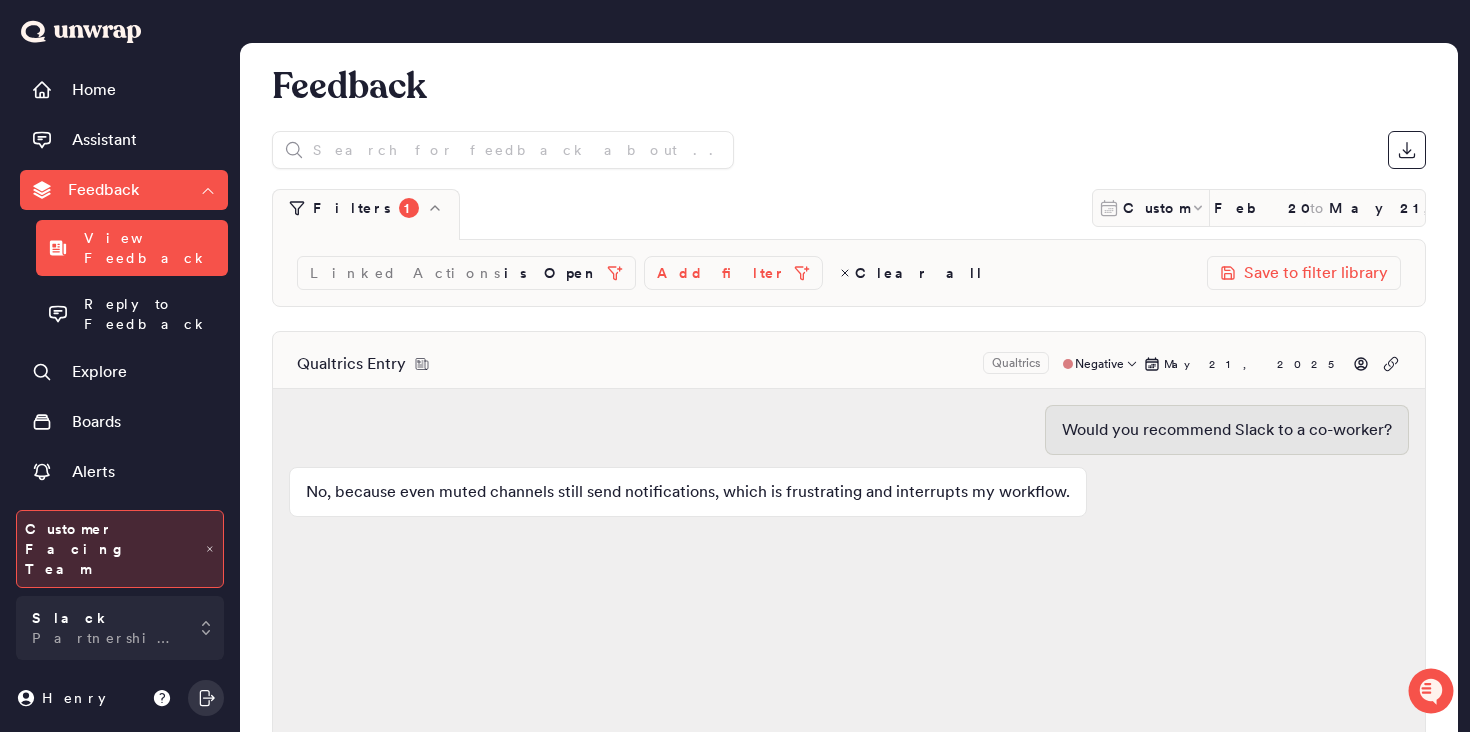 click on "Qualtrics Entry Qualtrics Negative [DATE]" at bounding box center [849, 364] 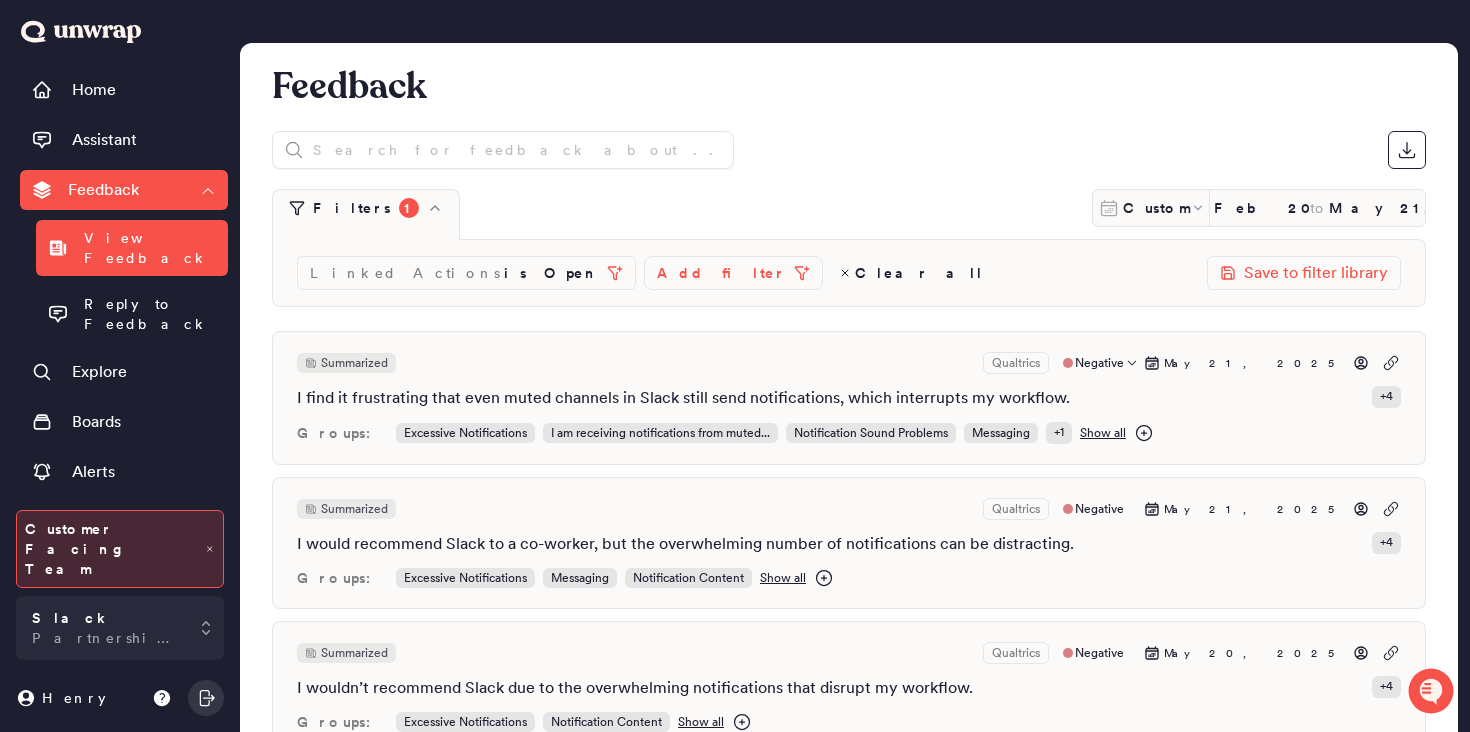 click on "Summarized Qualtrics Negative [DATE] I find it frustrating that even muted channels in Slack still send notifications, which interrupts my workflow.    + 4 Groups: Excessive Notifications I am receiving notifications from muted... Notification Sound Problems Messaging + 1 Show all" at bounding box center [849, 398] 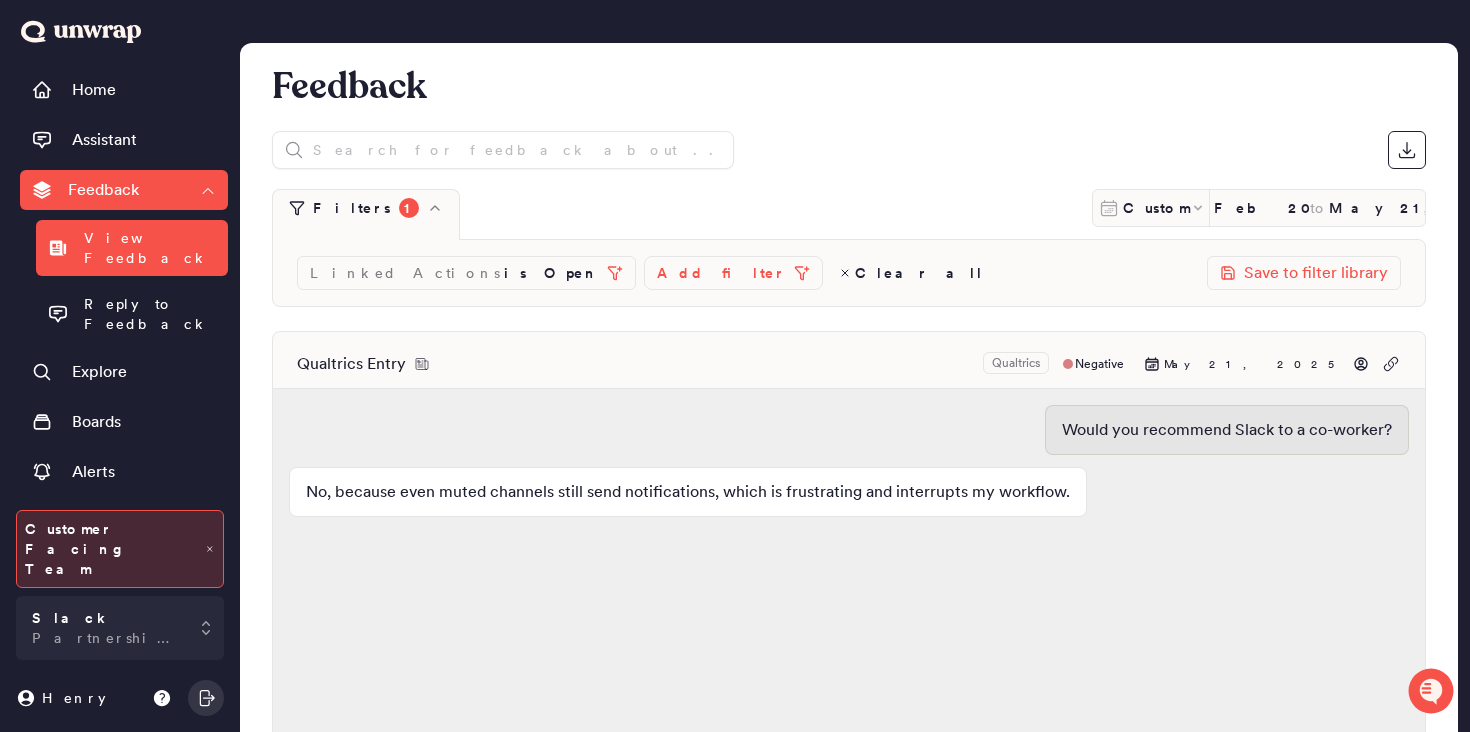 click on "Feedback" at bounding box center [103, 190] 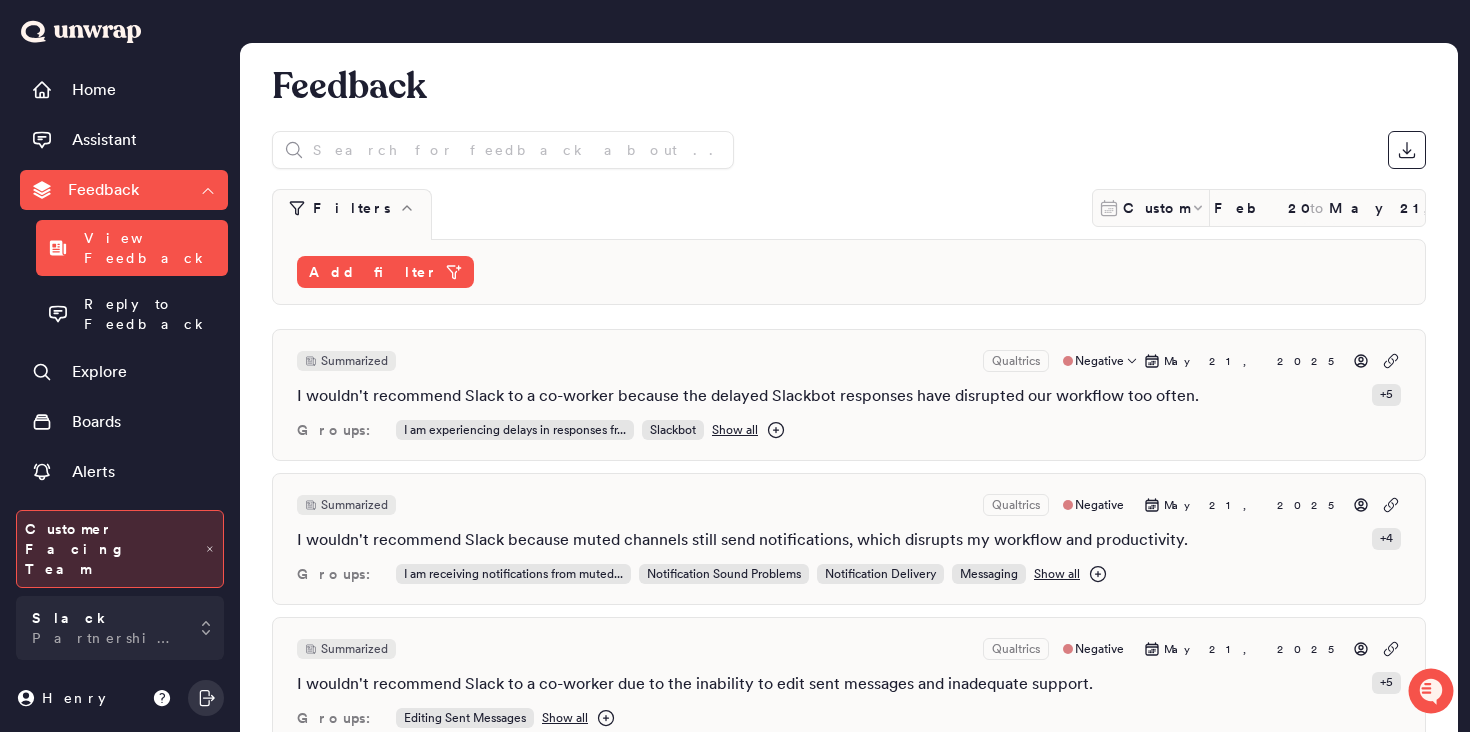 click on "Summarized Qualtrics Negative [DATE]" at bounding box center [849, 361] 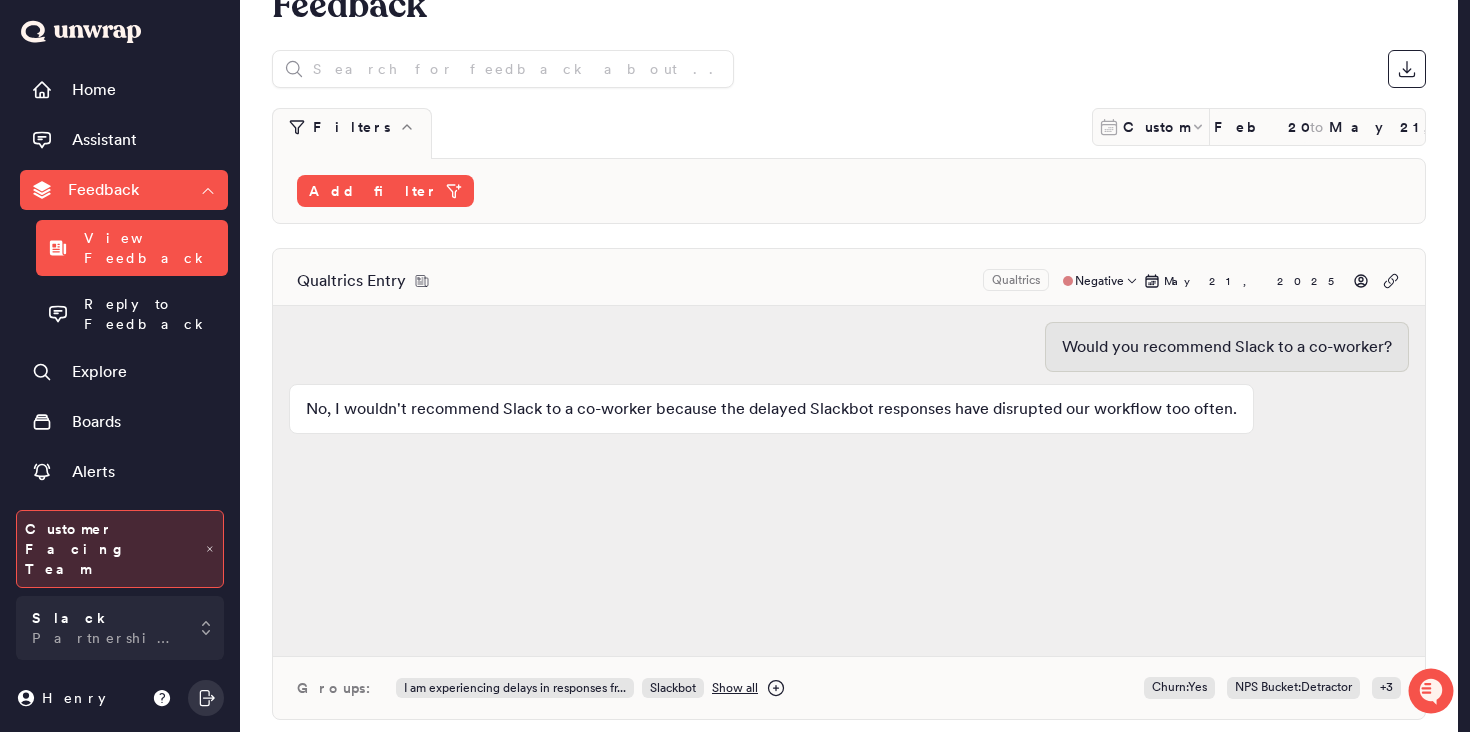 scroll, scrollTop: 66, scrollLeft: 0, axis: vertical 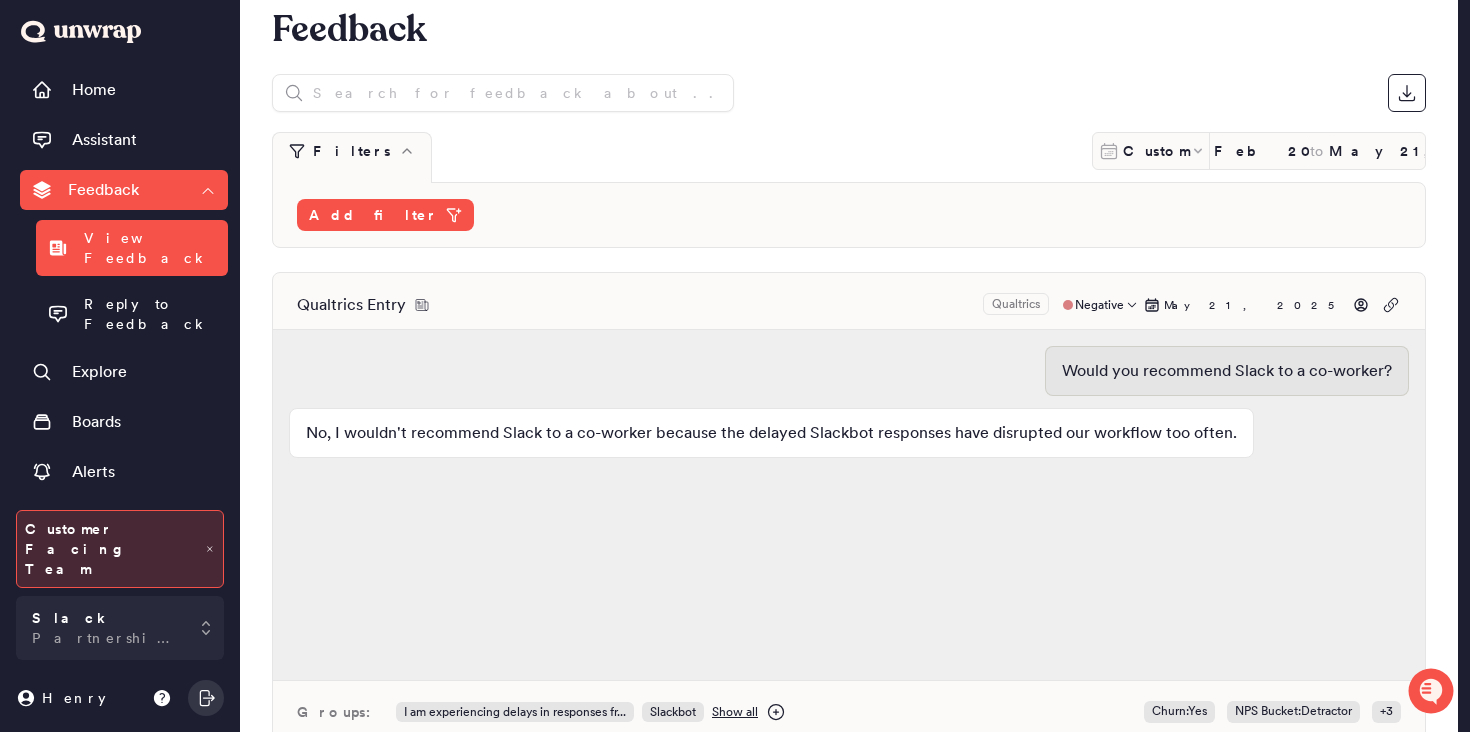 click on "Qualtrics Entry Qualtrics Negative [DATE]" at bounding box center [849, 305] 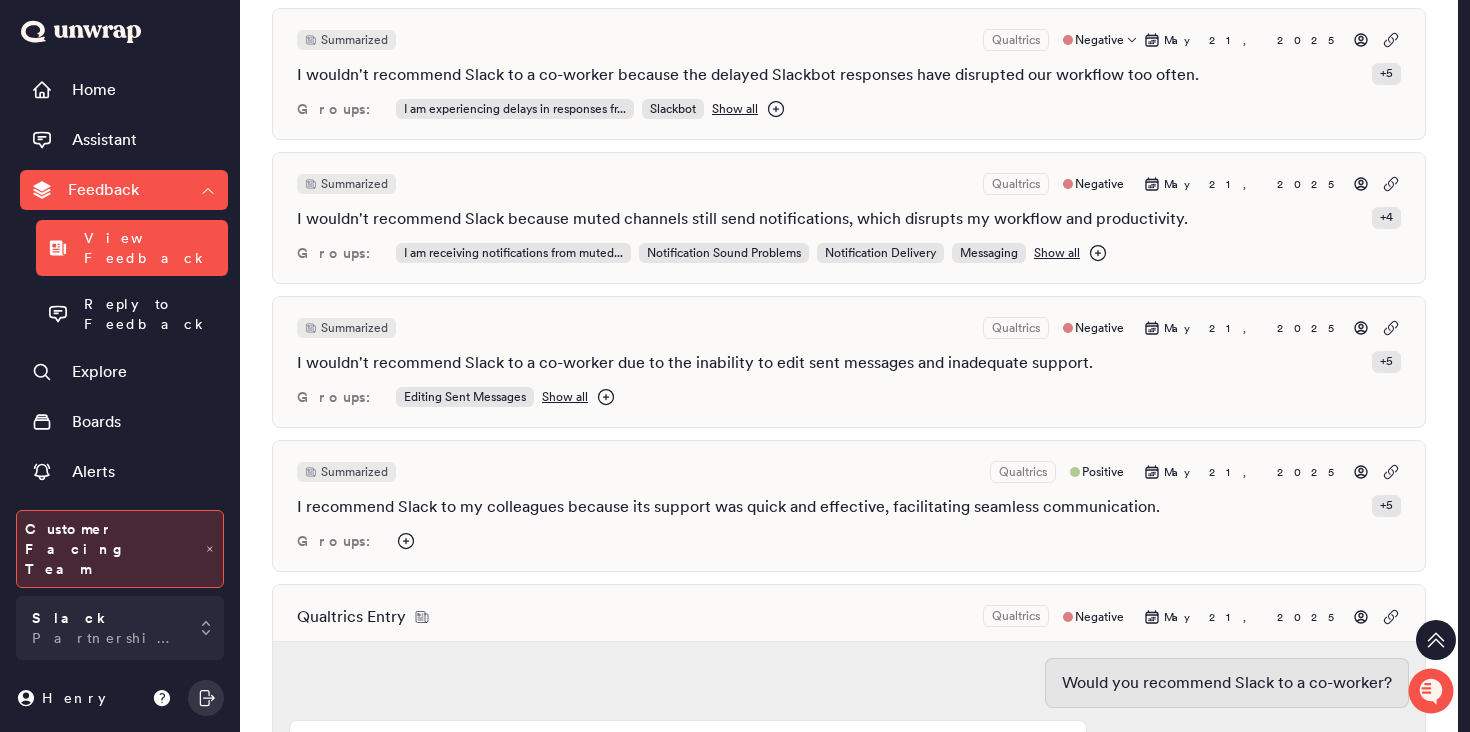 scroll, scrollTop: 163, scrollLeft: 0, axis: vertical 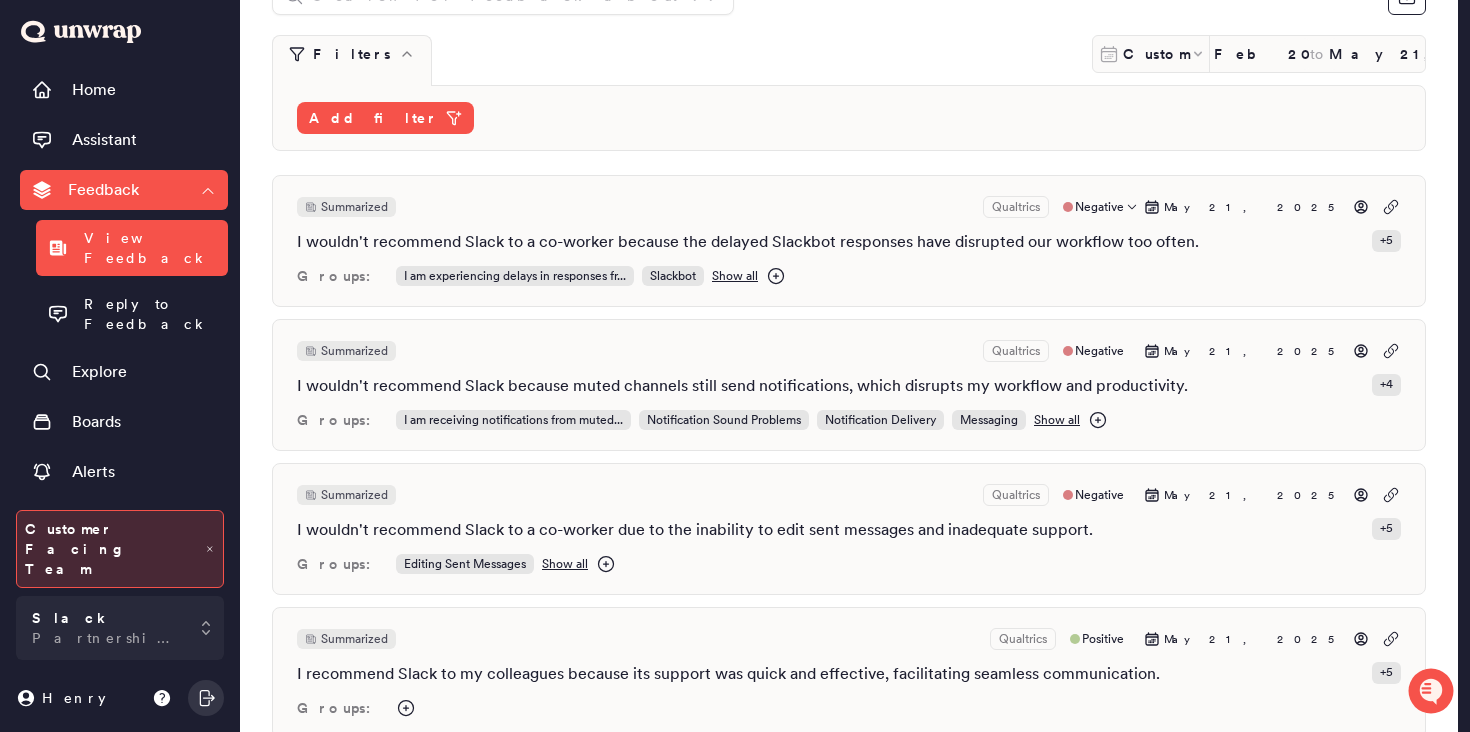 click on "Groups: I am experiencing delays in responses fr... Slackbot Show all" at bounding box center [849, 276] 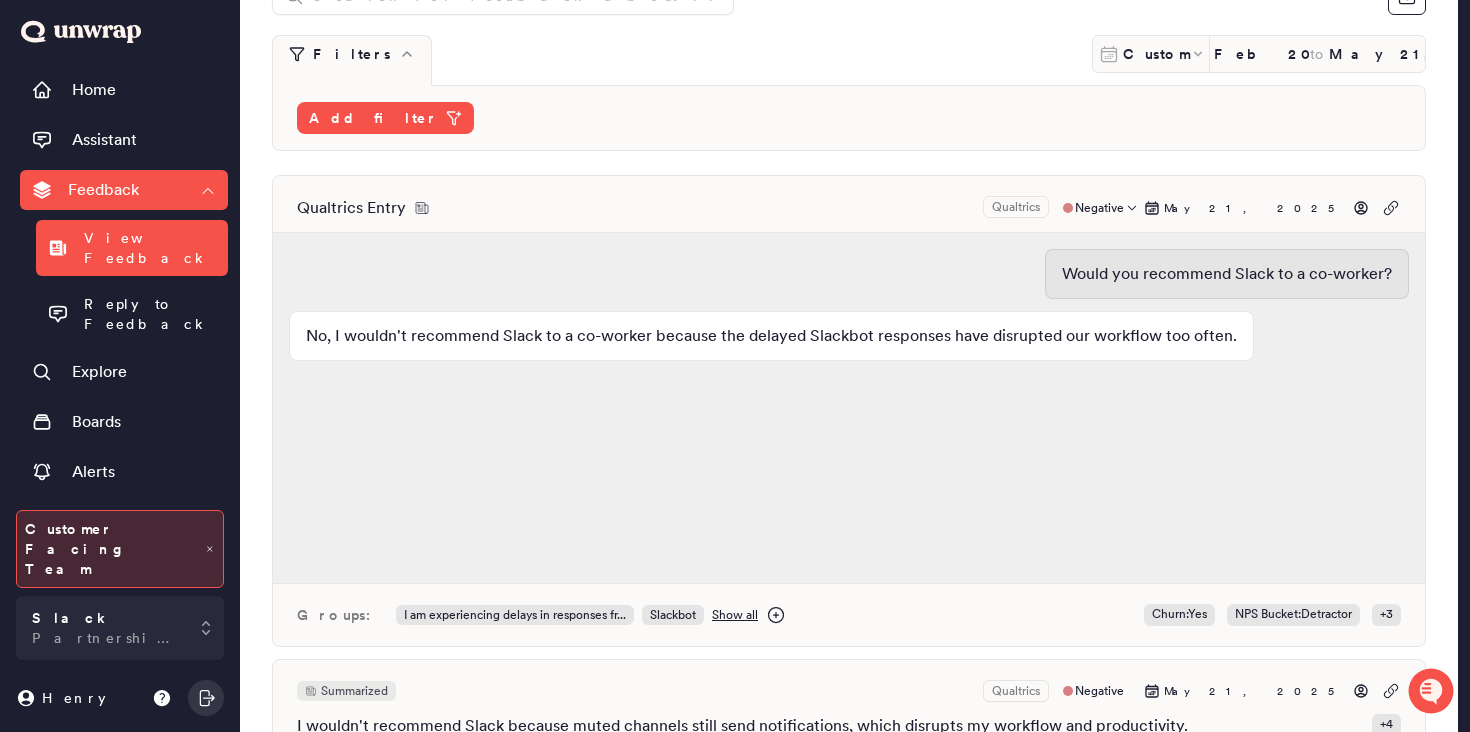 scroll, scrollTop: 229, scrollLeft: 0, axis: vertical 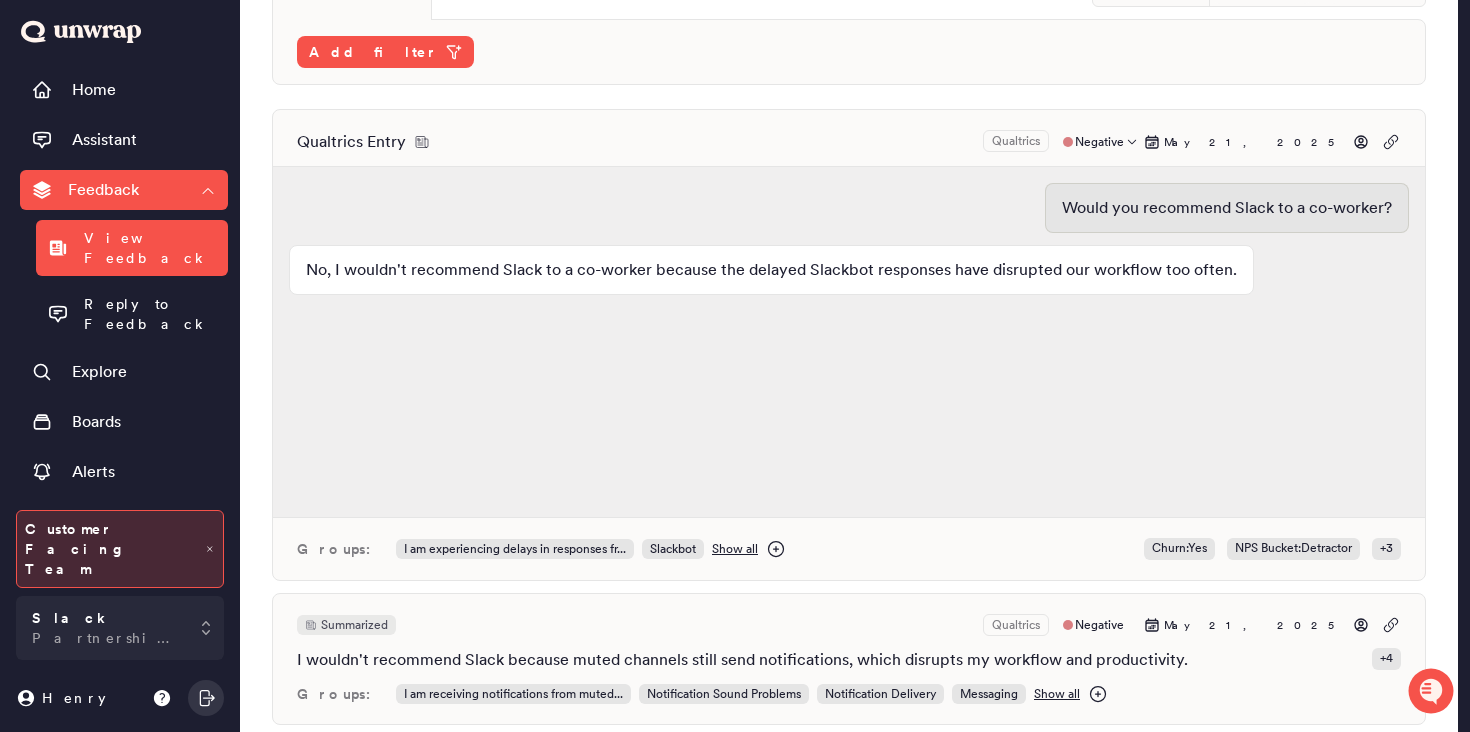 click 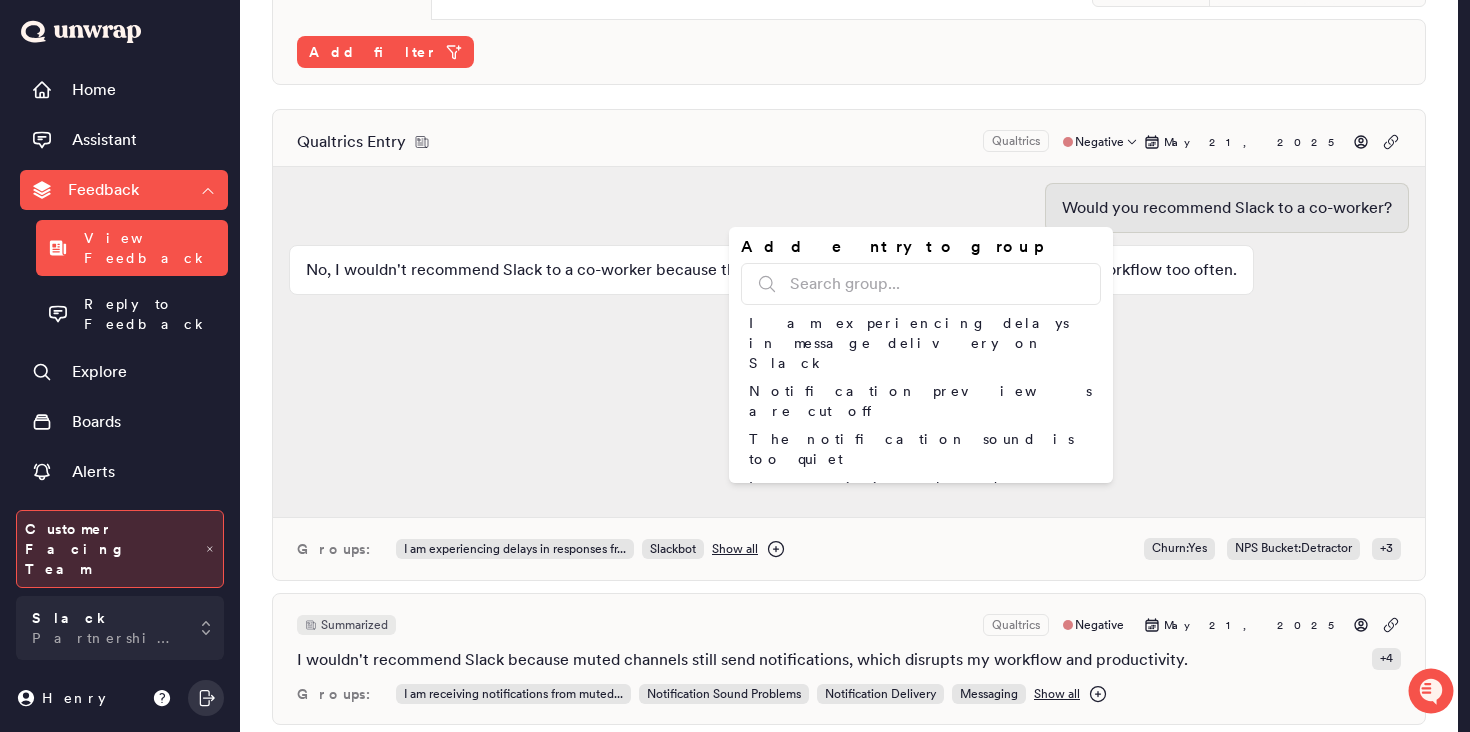 click 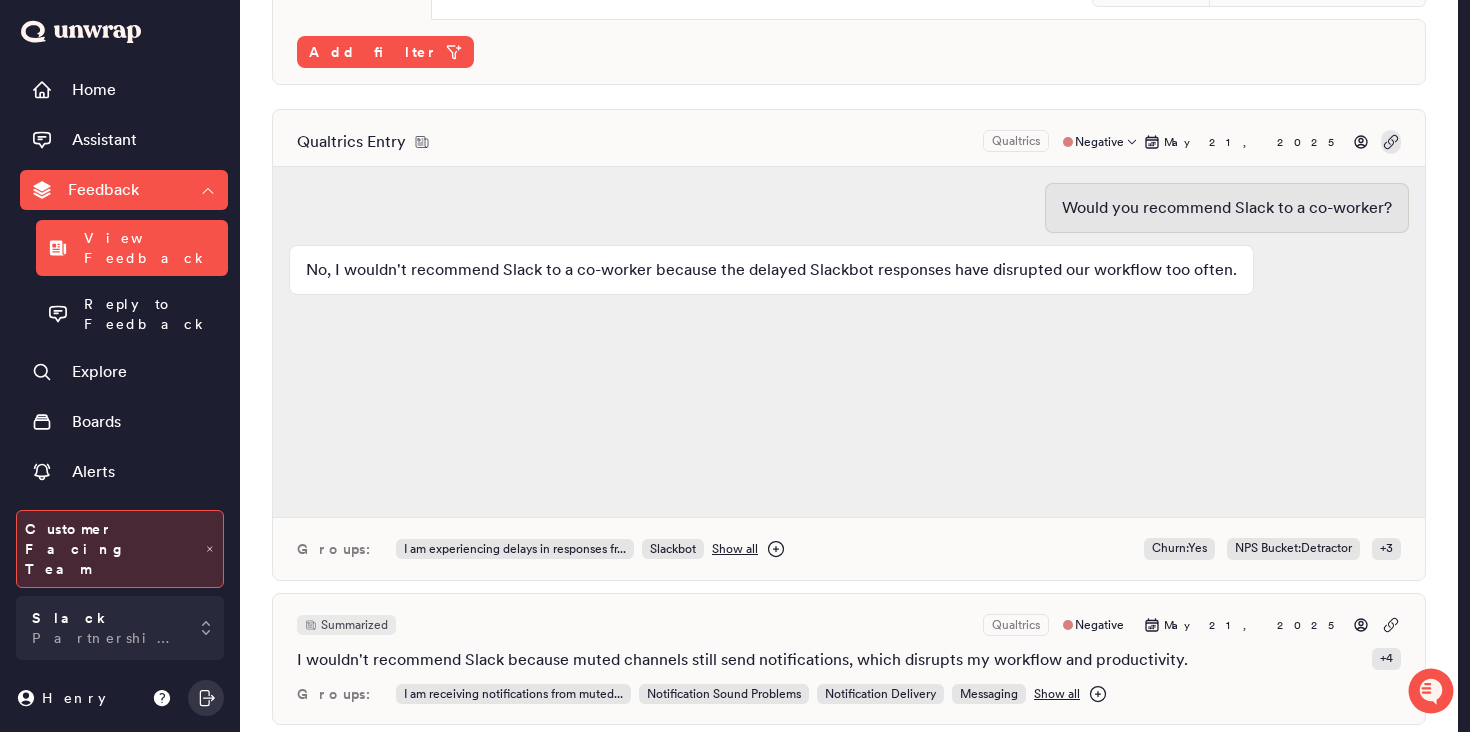 click 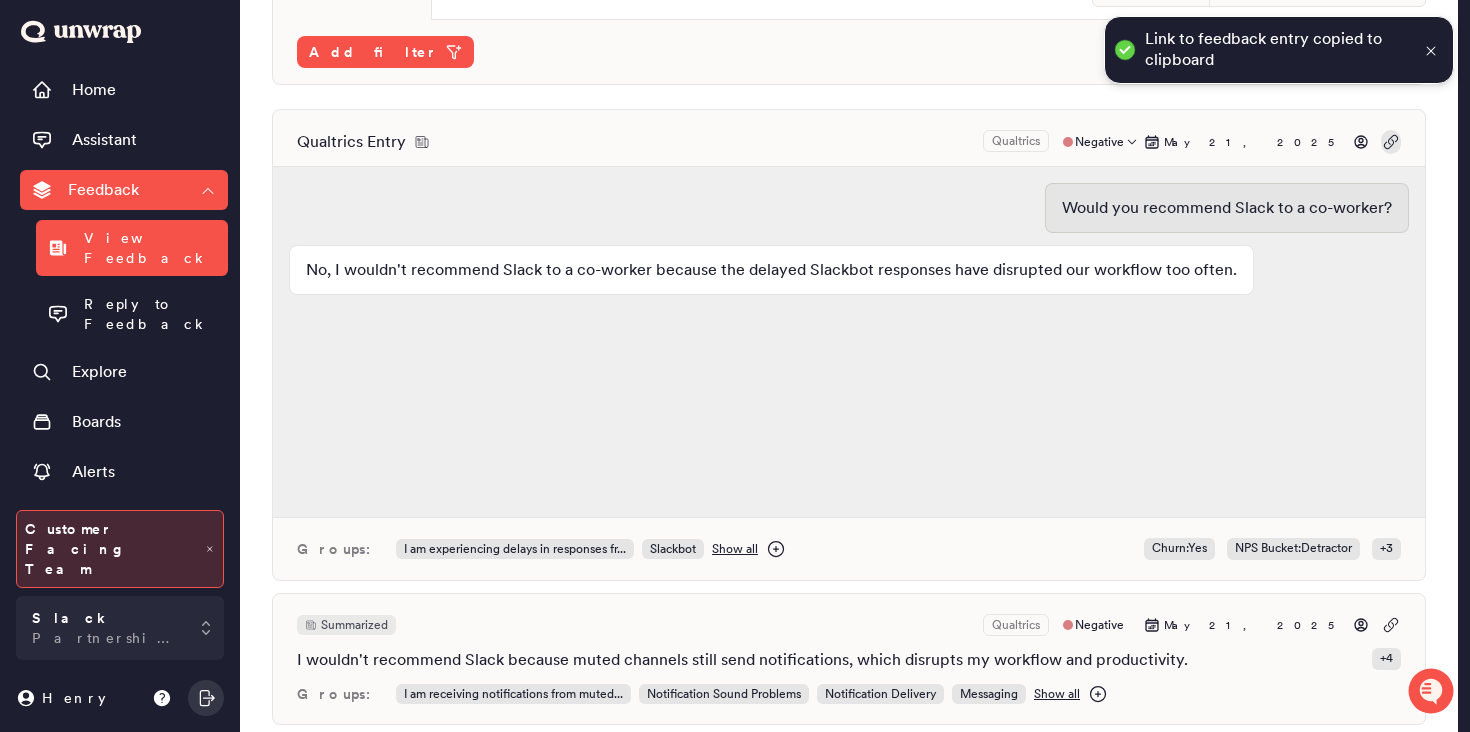 click 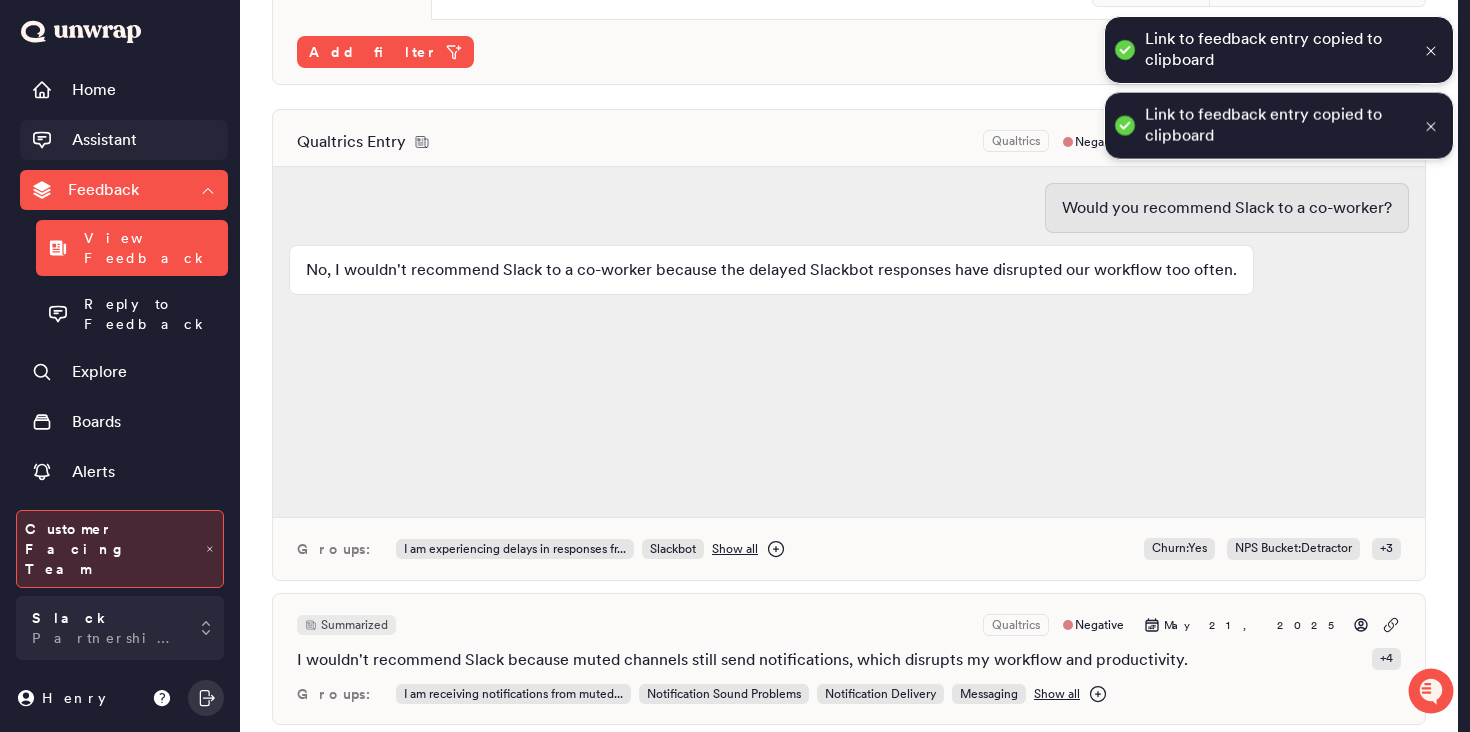 click on "Assistant" at bounding box center (104, 140) 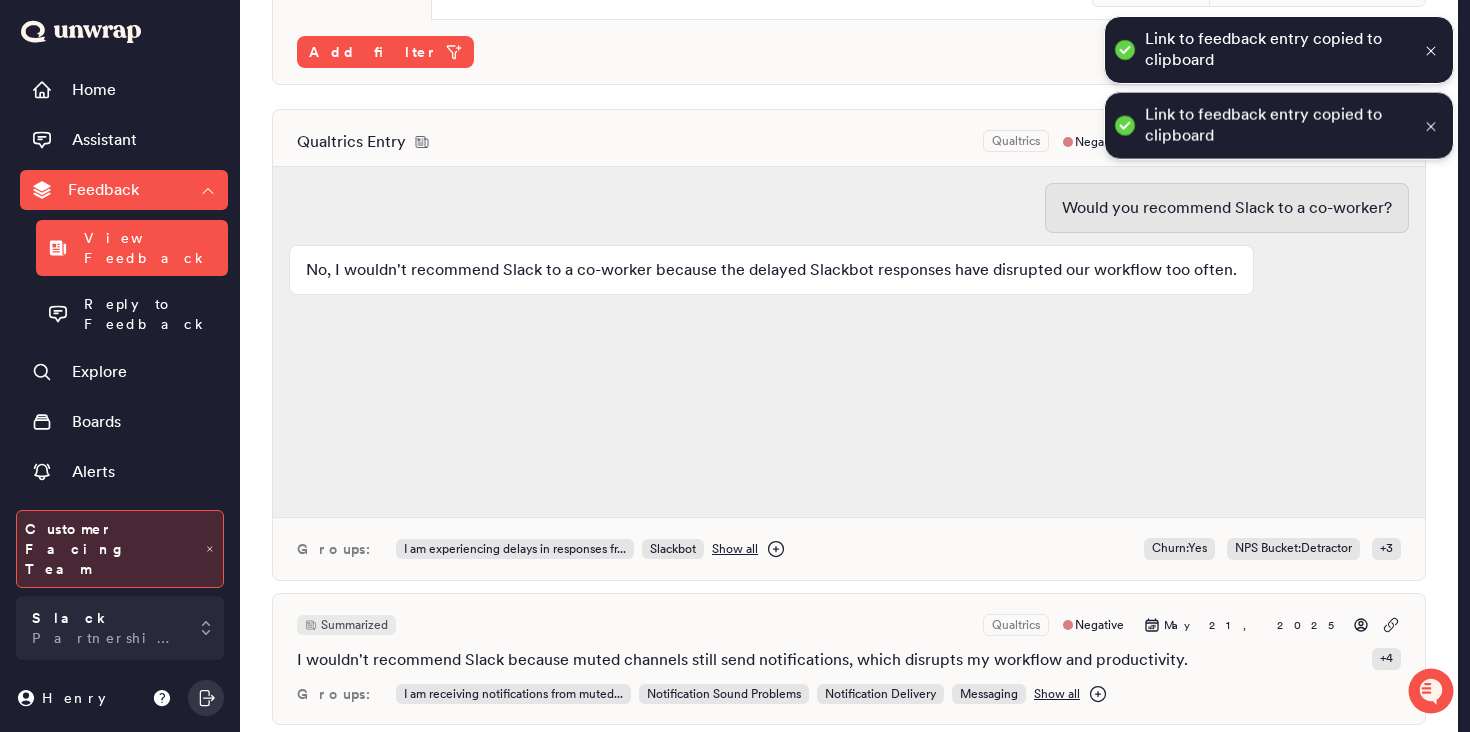 scroll, scrollTop: 0, scrollLeft: 0, axis: both 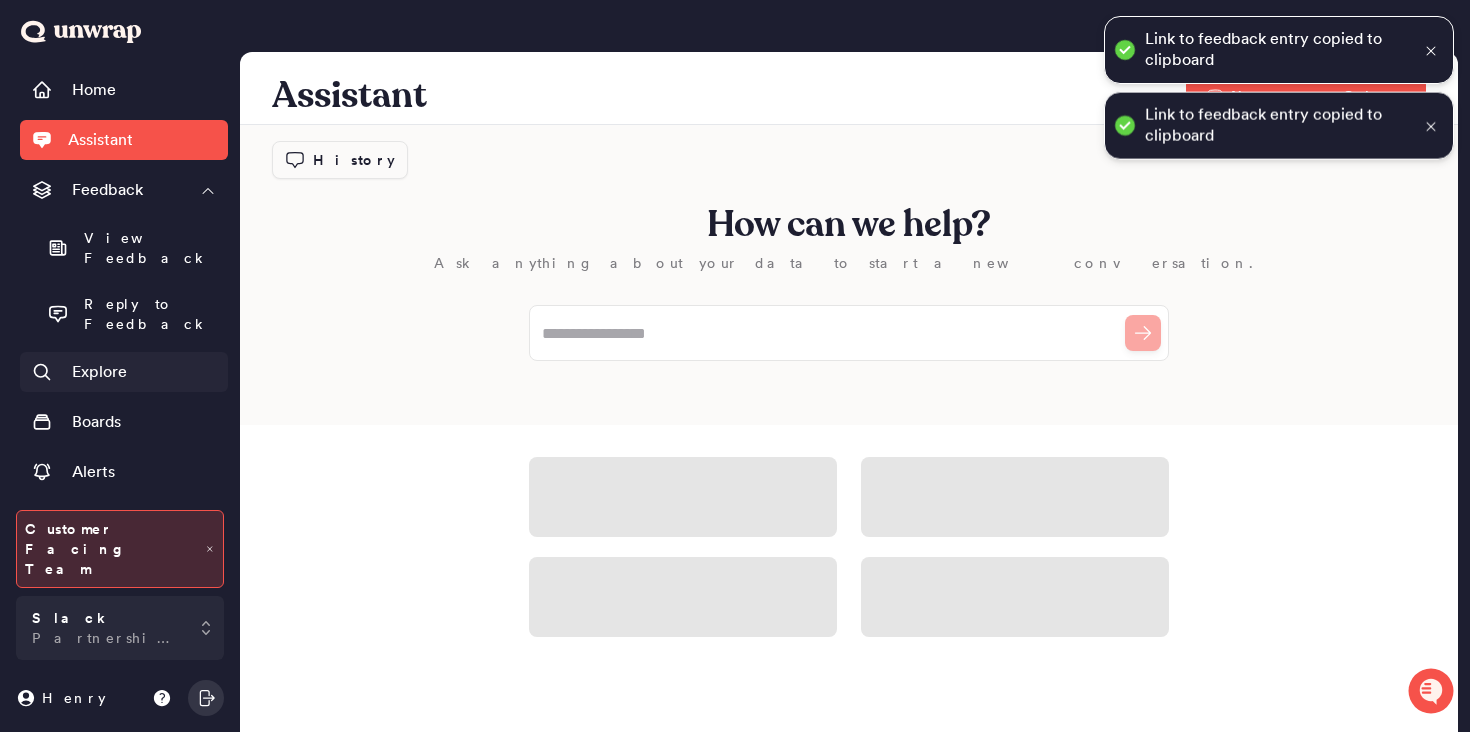 click on "Explore" at bounding box center (124, 372) 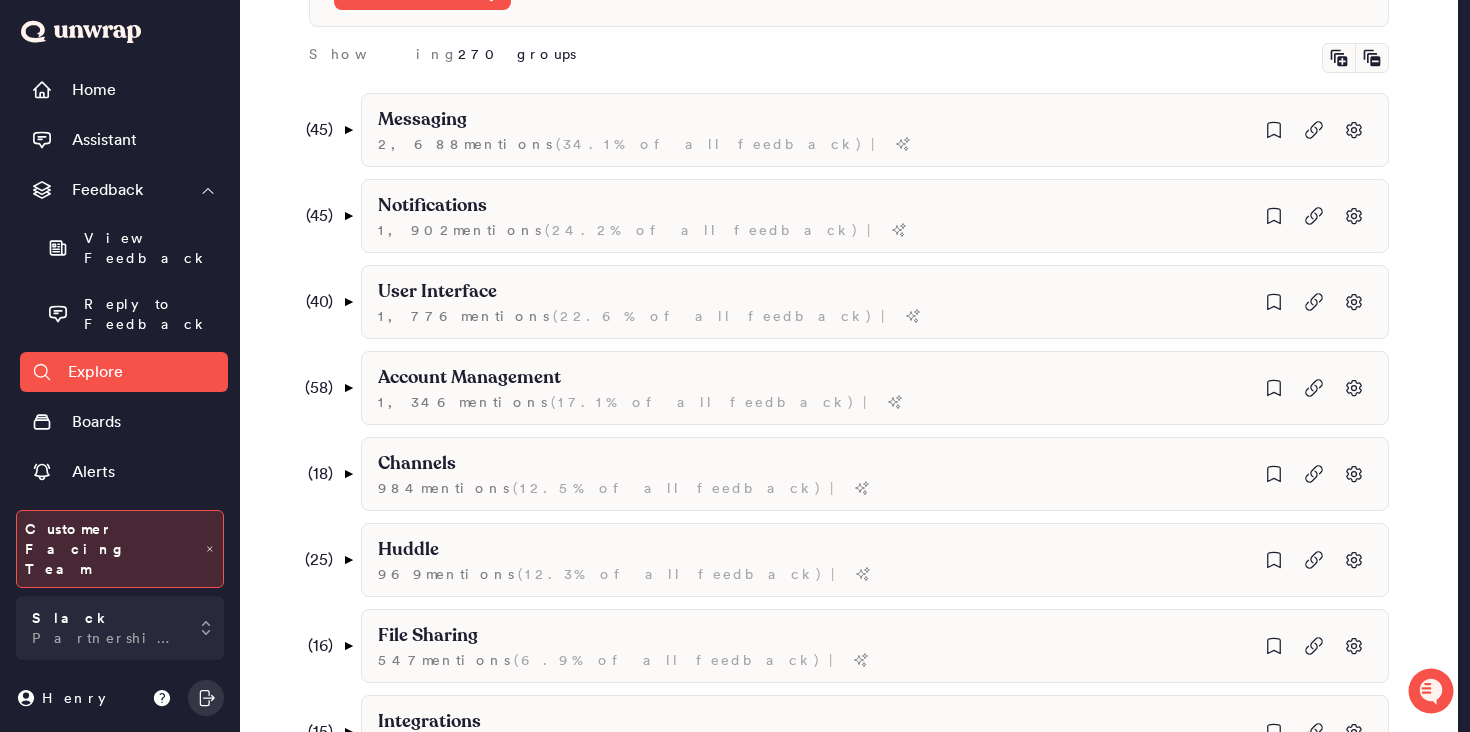 scroll, scrollTop: 386, scrollLeft: 0, axis: vertical 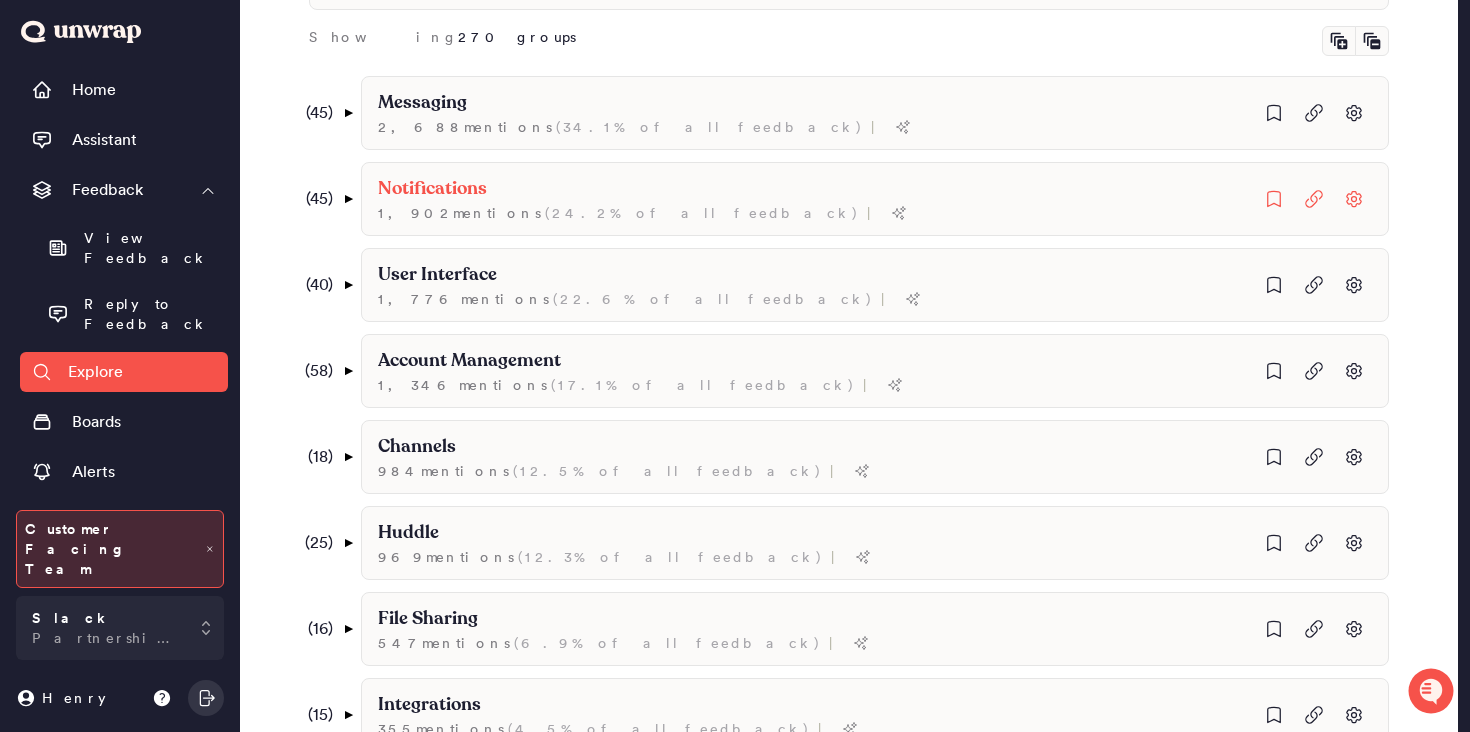 click on "( 45 ) ▼" at bounding box center [326, 199] 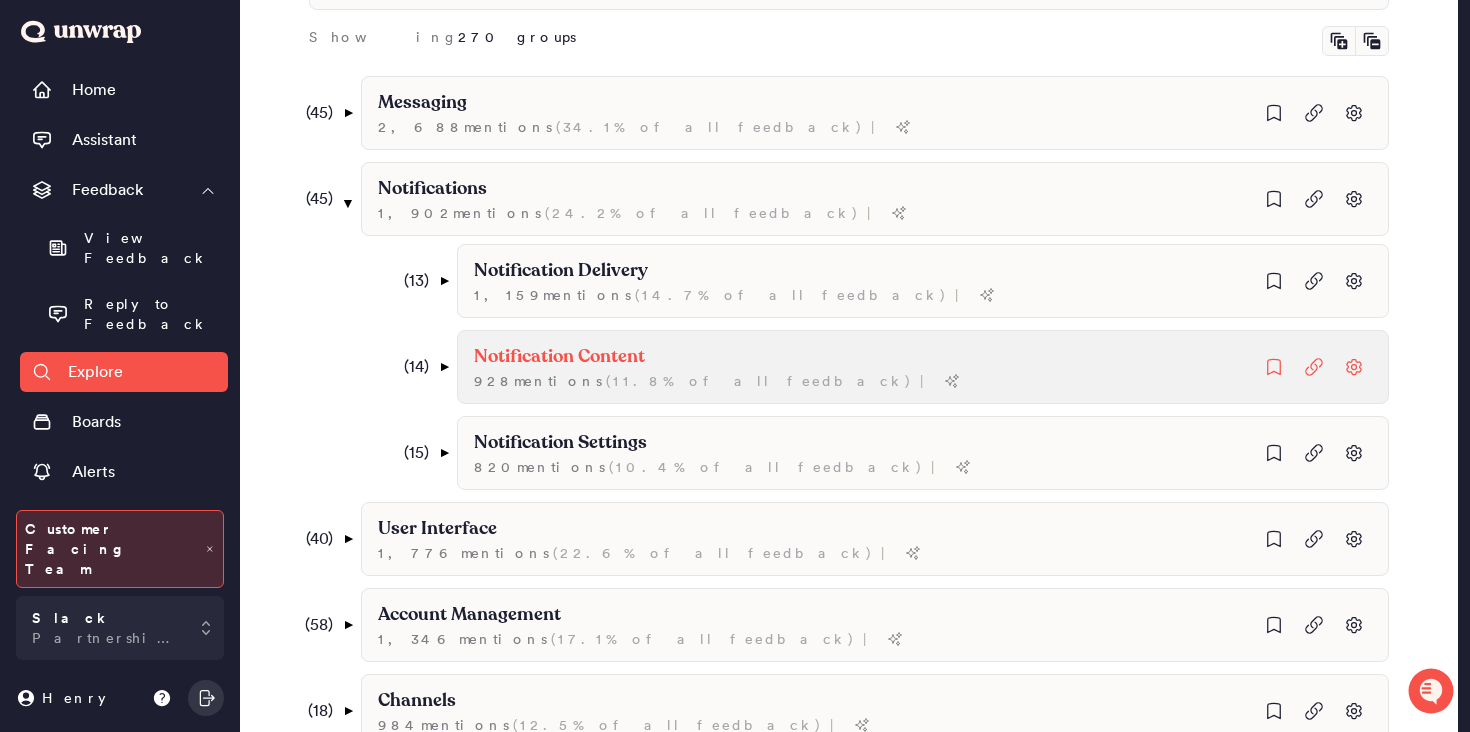 scroll, scrollTop: 424, scrollLeft: 0, axis: vertical 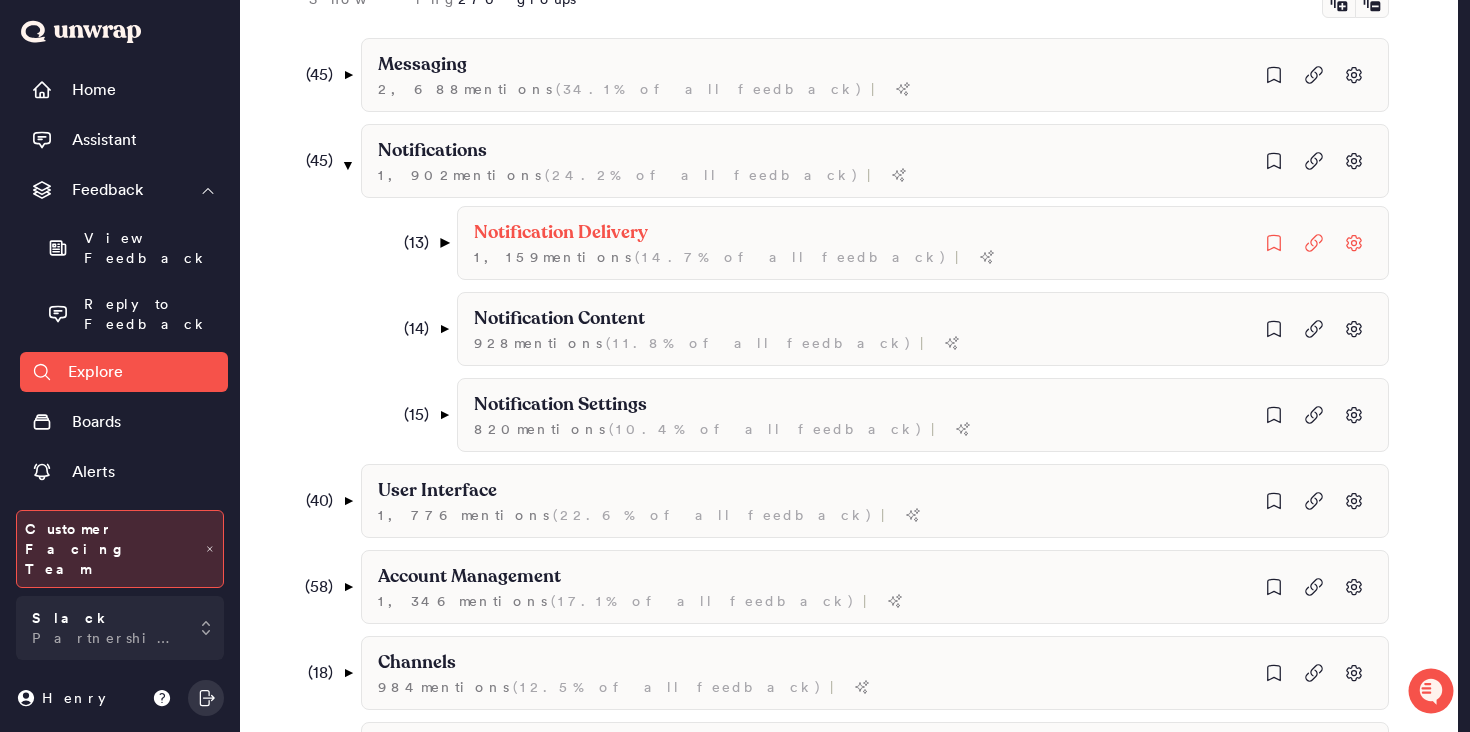 click on "▼" at bounding box center [444, 243] 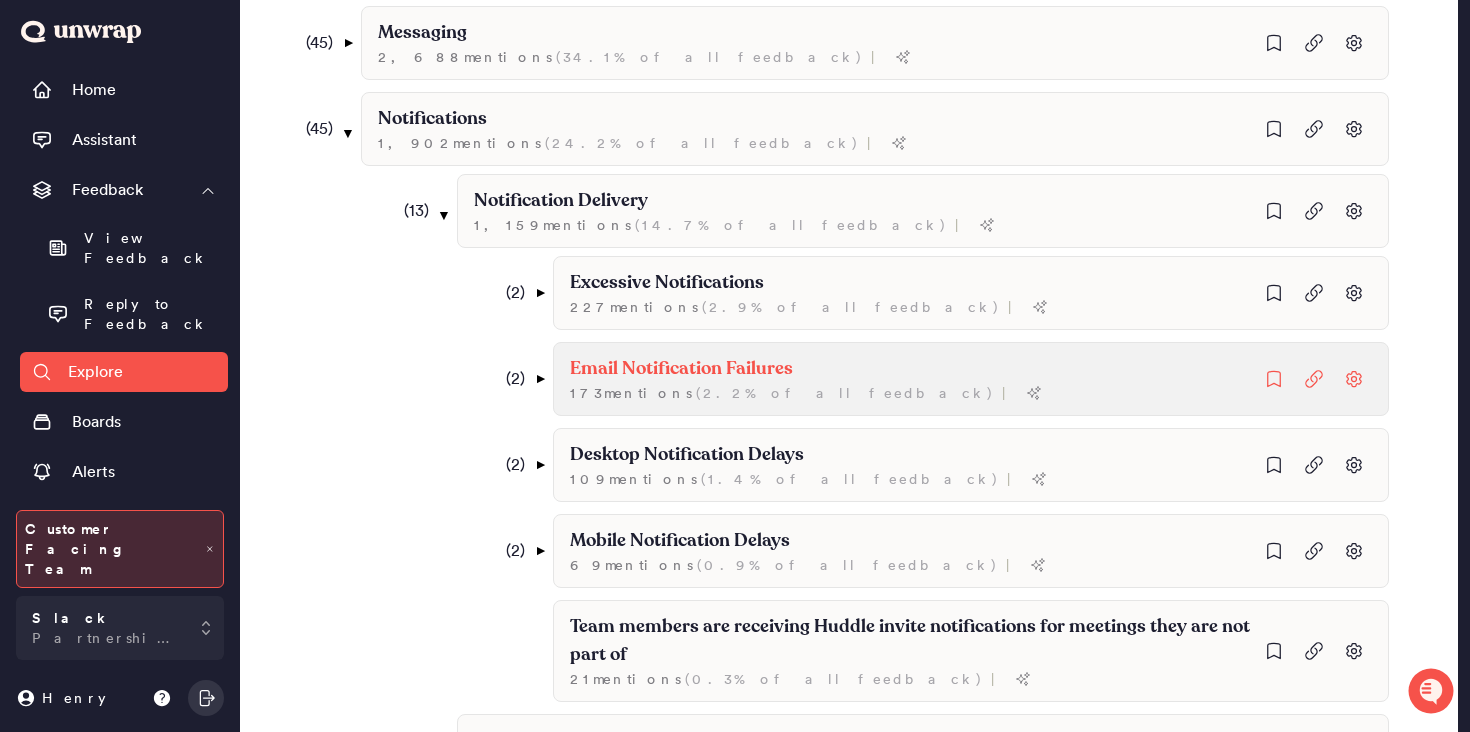 scroll, scrollTop: 463, scrollLeft: 0, axis: vertical 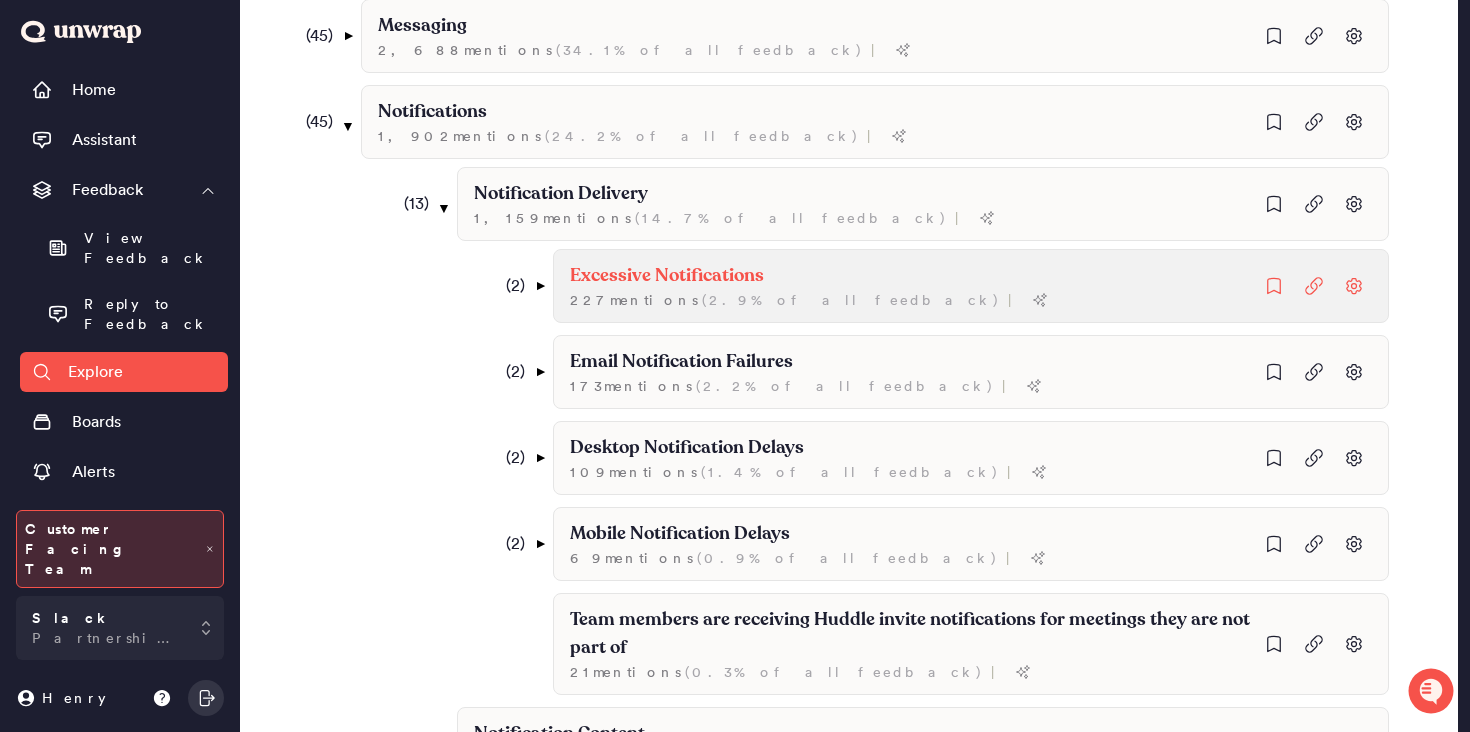click on "Excessive Notifications" at bounding box center [667, 276] 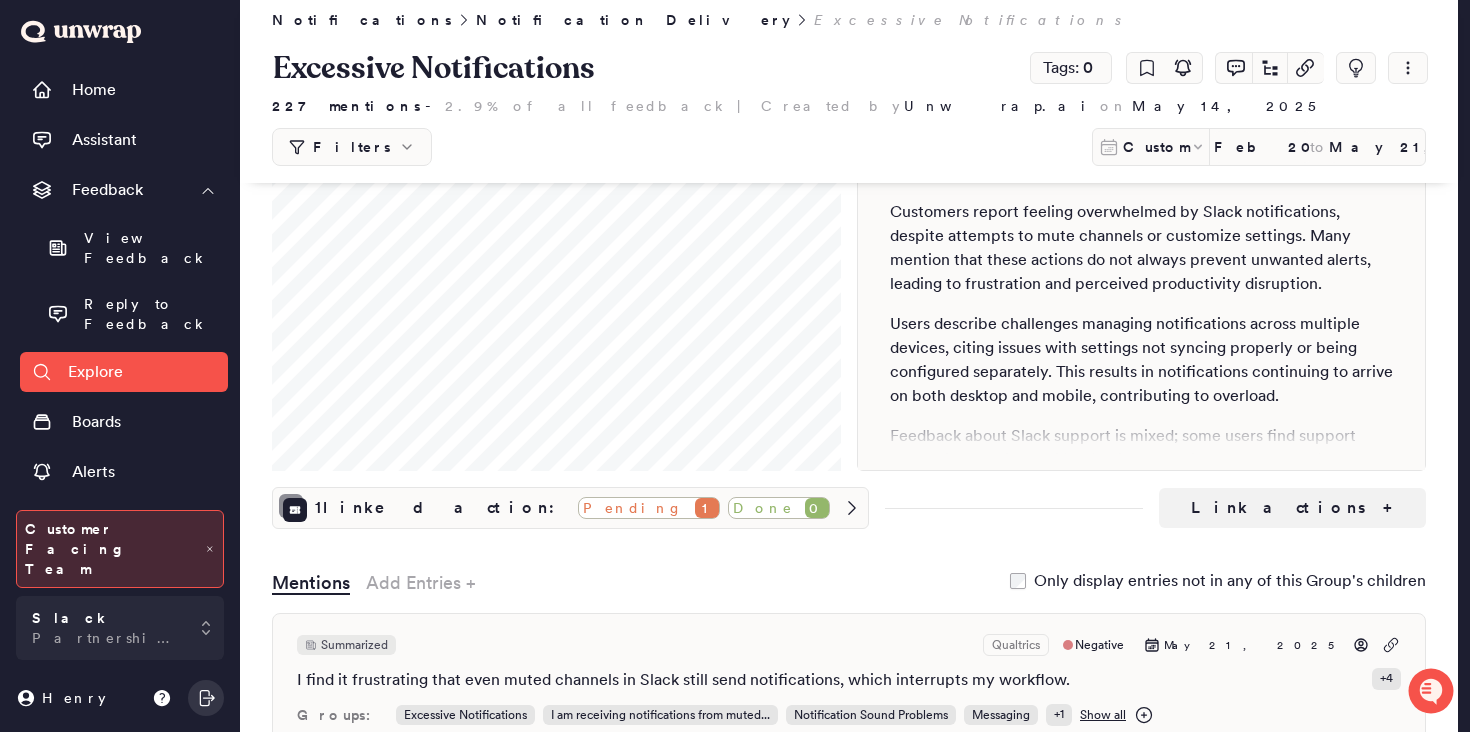 scroll, scrollTop: 225, scrollLeft: 0, axis: vertical 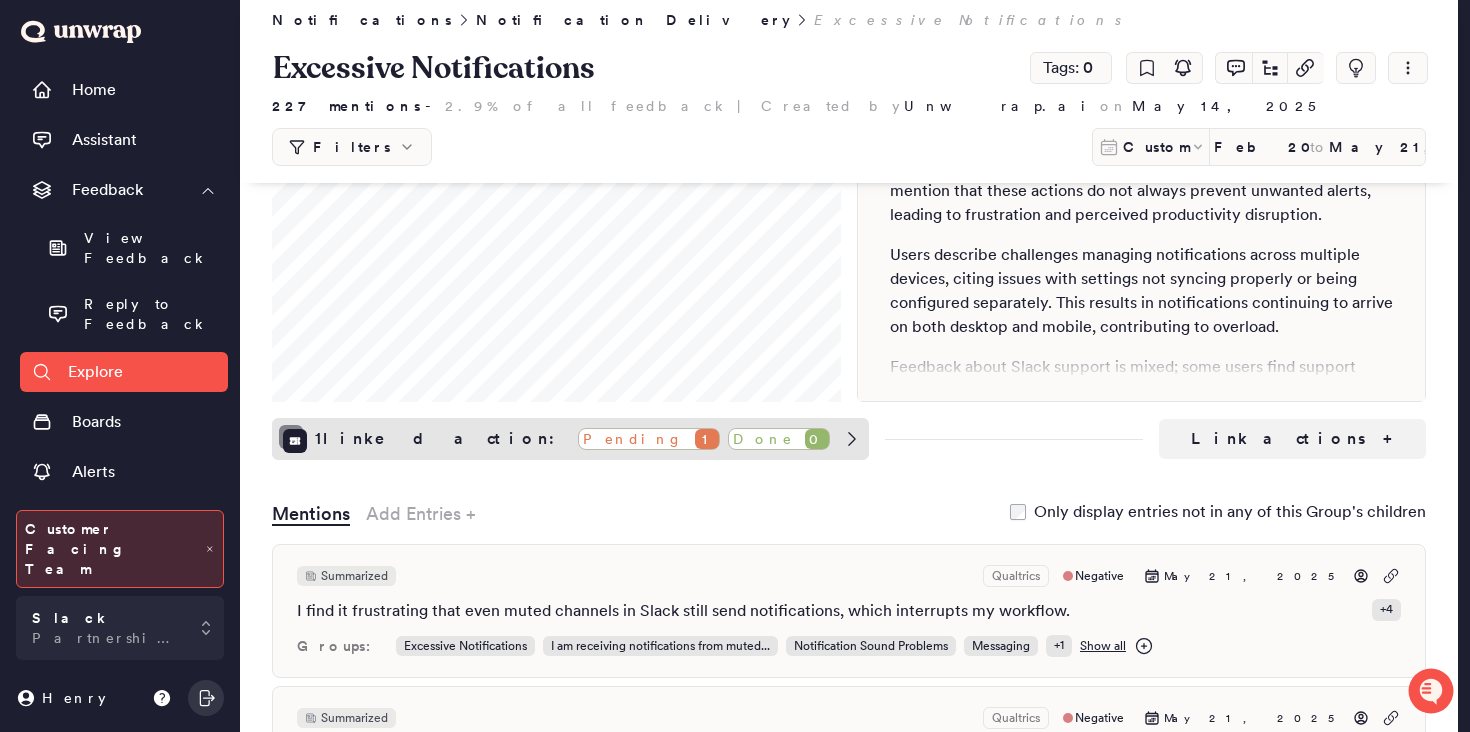 click 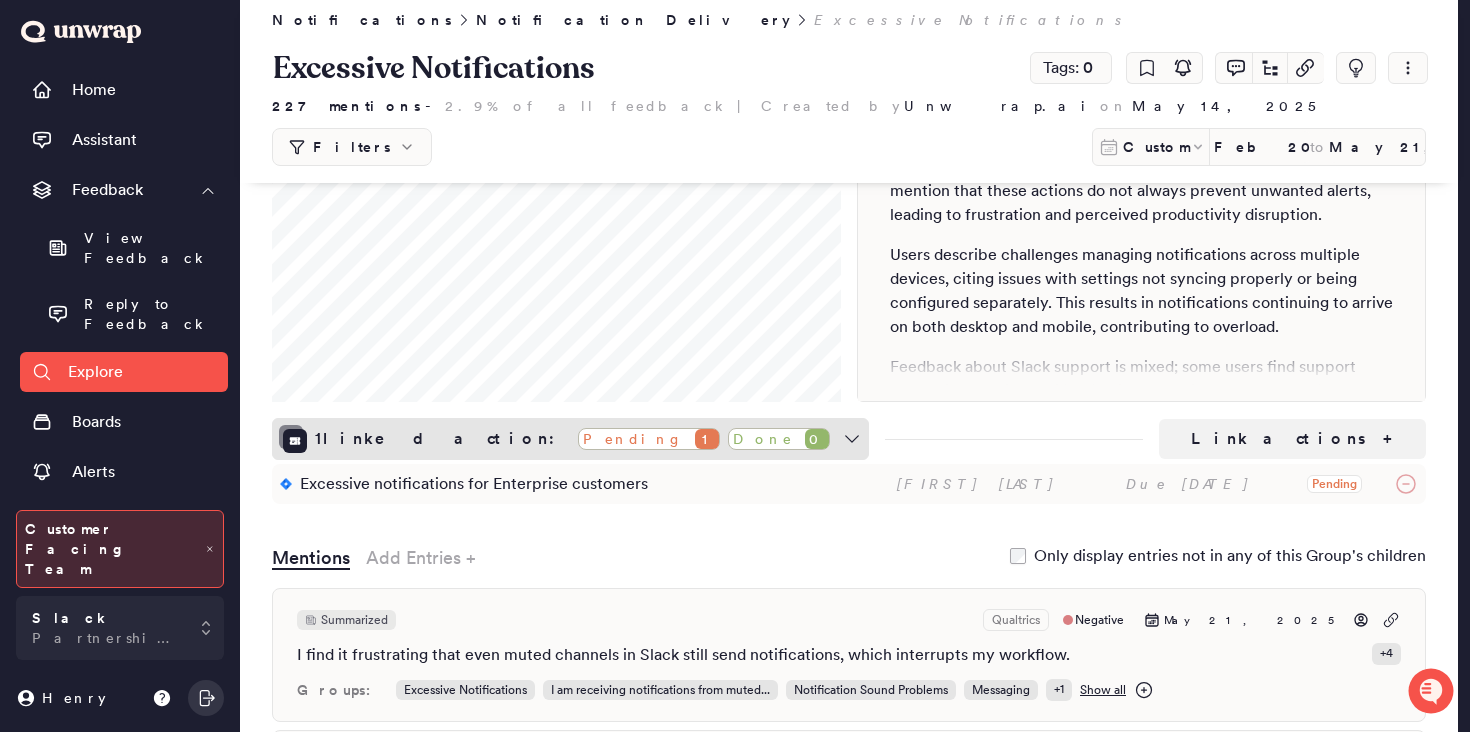 type 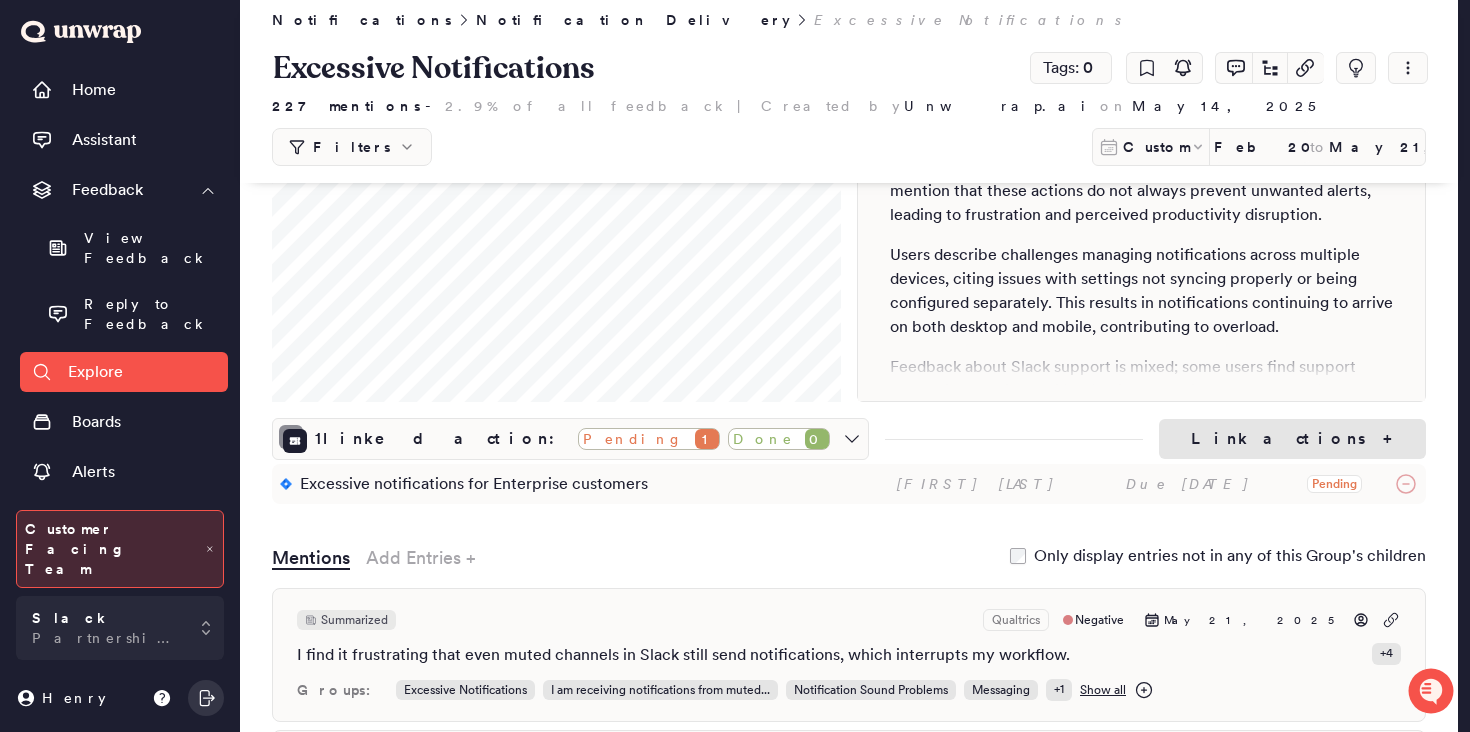 click on "Link actions +" at bounding box center [1292, 439] 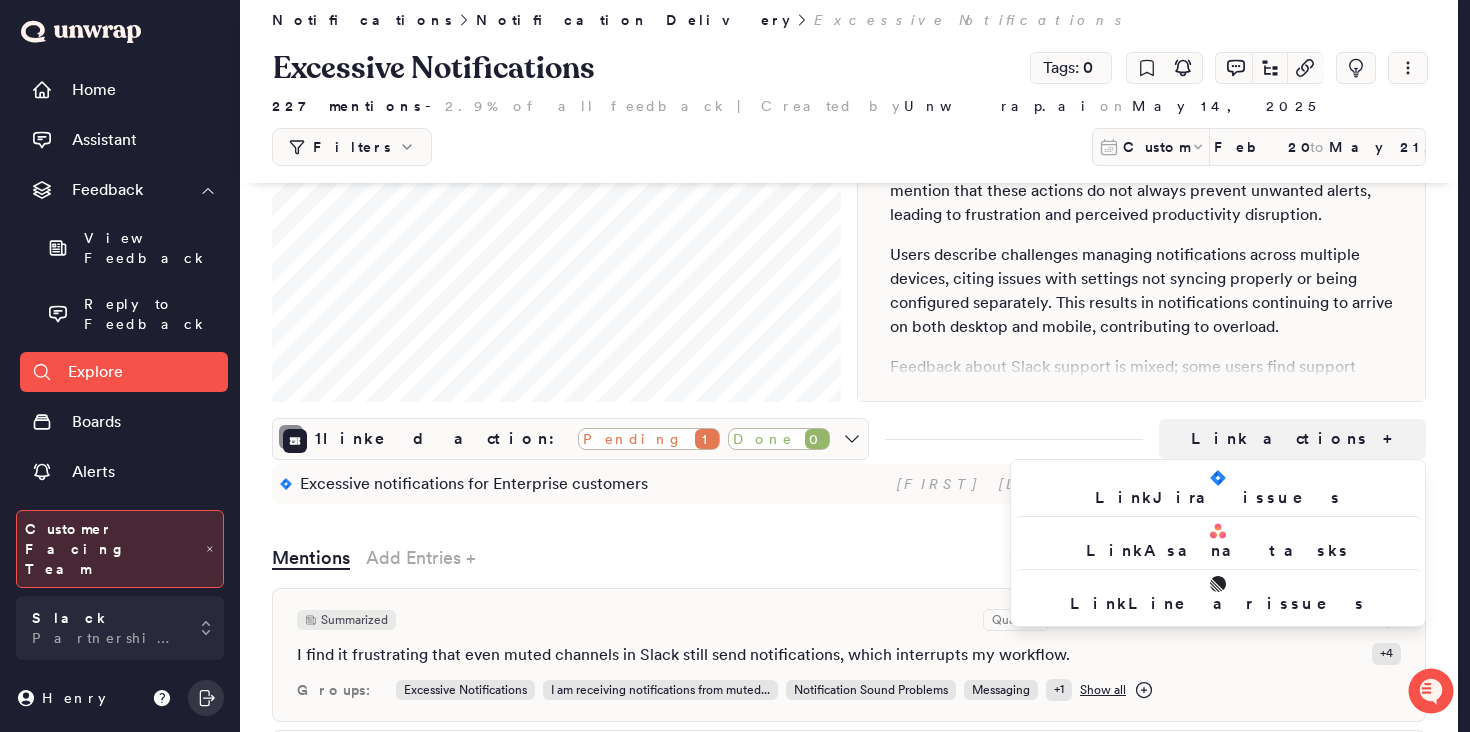 click on "Notifications Notification Delivery Excessive Notifications Excessive Notifications Tags:  0   227 mentions - 2.9% of all feedback | Created by Unwrap.ai on [DATE] Filters Custom [DATE] to [DATE] Add filter Summary Customers report feeling overwhelmed by Slack notifications, despite attempts to mute channels or customize settings. Many mention that these actions do not always prevent unwanted alerts, leading to frustration and perceived productivity disruption.
Users describe challenges managing notifications across multiple devices, citing issues with settings not syncing properly or being configured separately. This results in notifications continuing to arrive on both desktop and mobile, contributing to overload.
There are a few customer cohorts that leave this feedback more often than the typical customer:
The 18.2 cohort of OS Version takes up 20.7% of this group's feedback, but just 9.2% of all customer feedback.
1  linked action : Pending 1 Done 0 Link actions + Link" at bounding box center (849, 1658) 